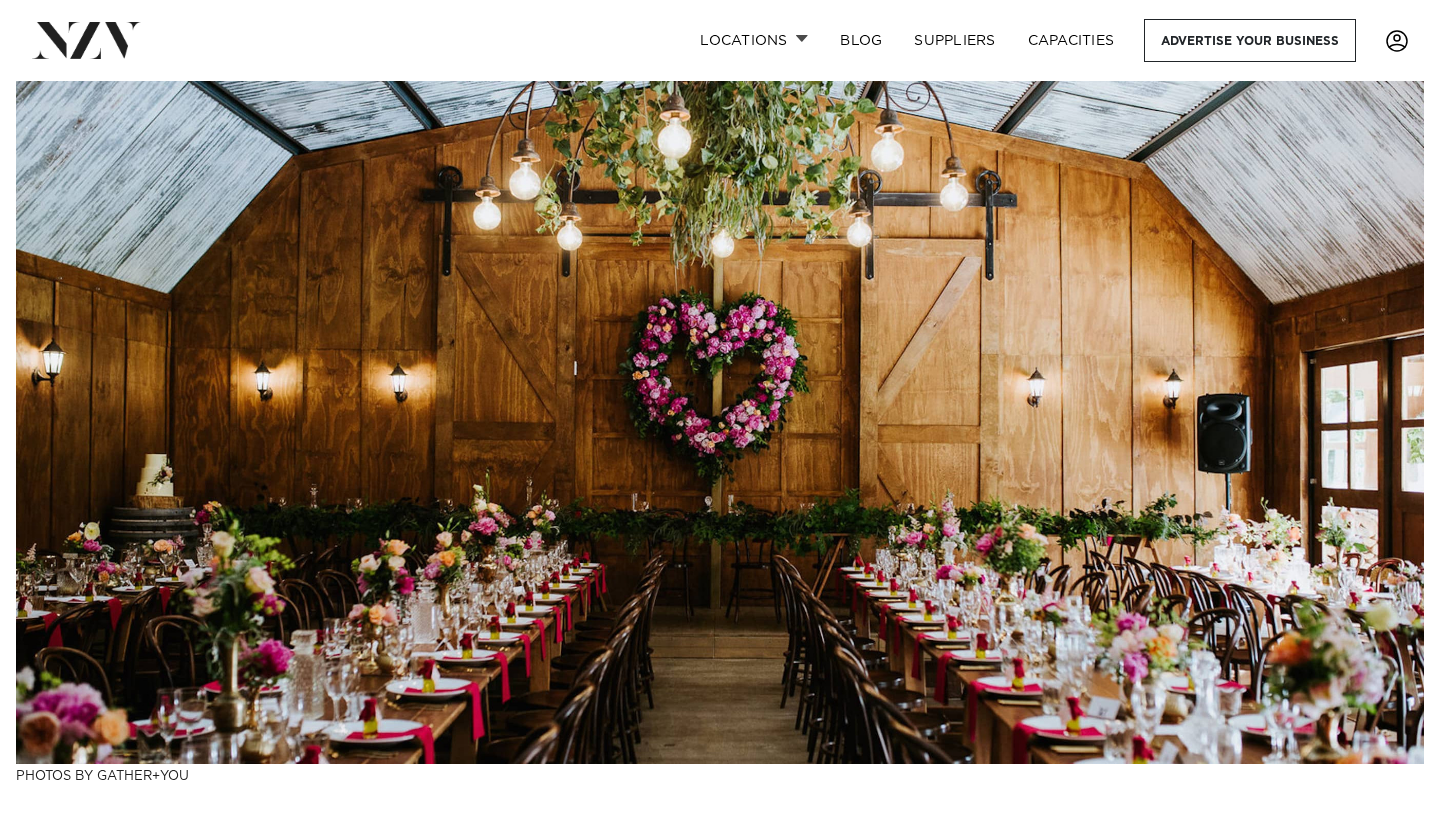 scroll, scrollTop: 0, scrollLeft: 0, axis: both 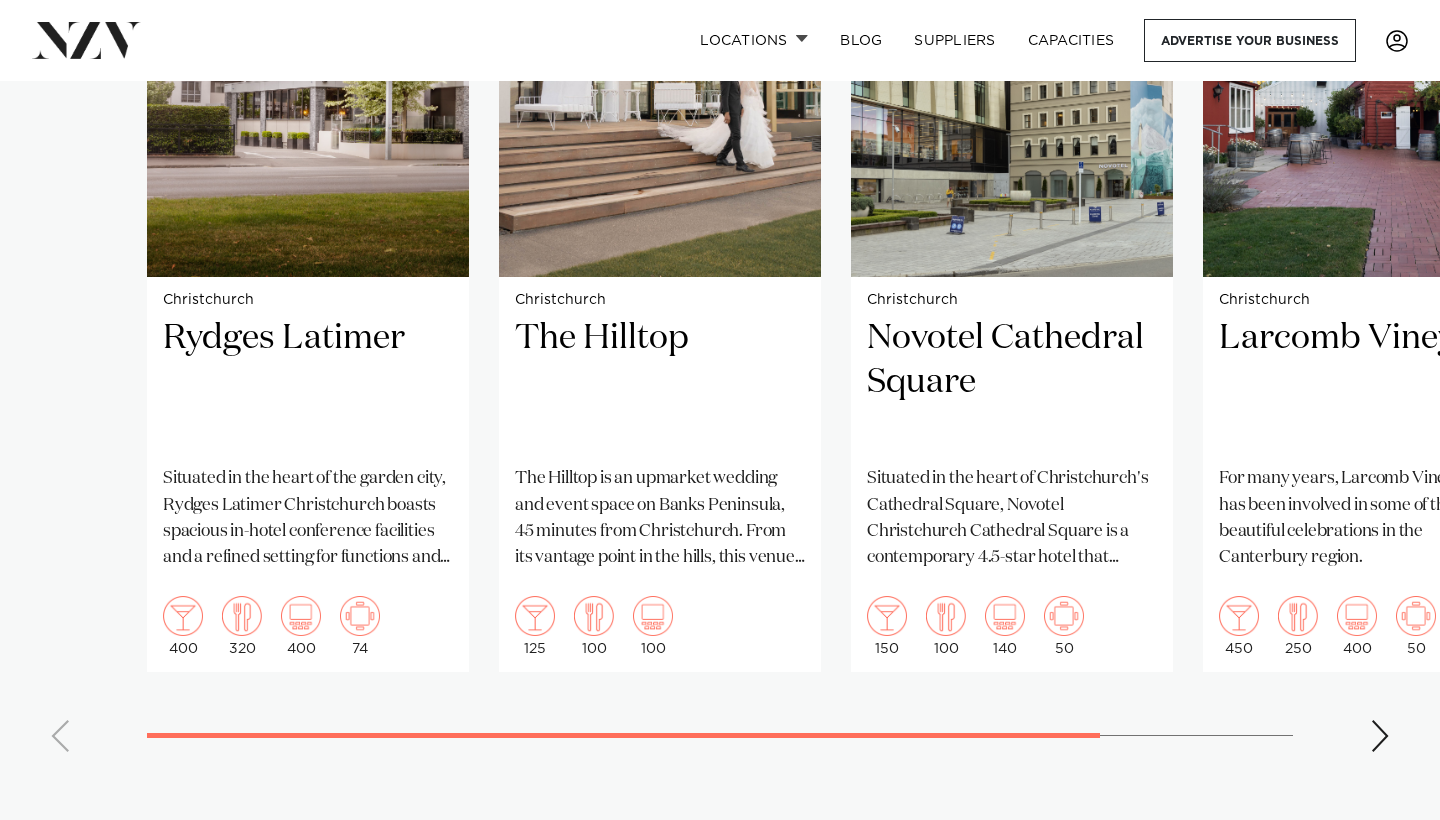 click at bounding box center [1380, 736] 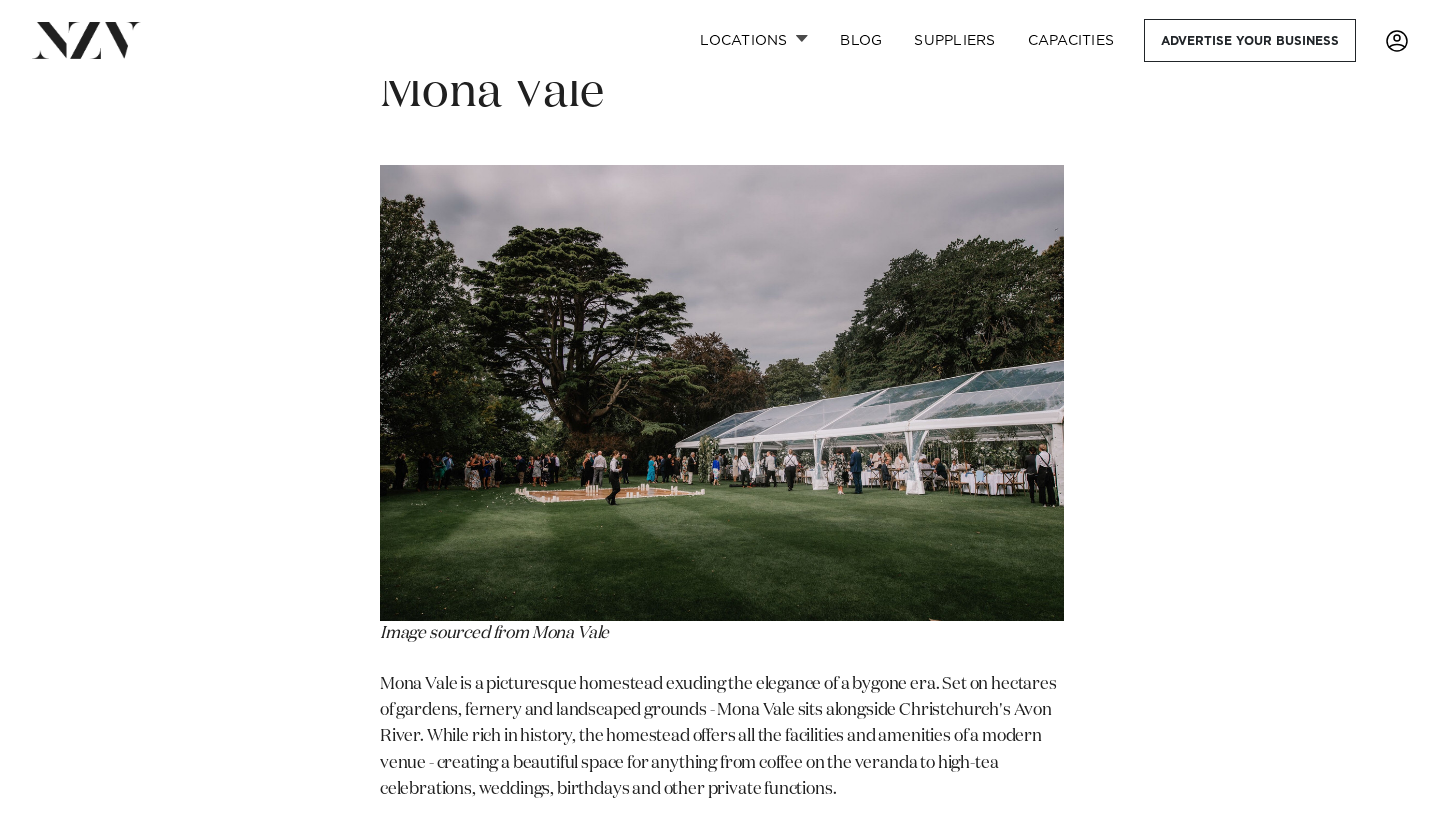 scroll, scrollTop: 6999, scrollLeft: 0, axis: vertical 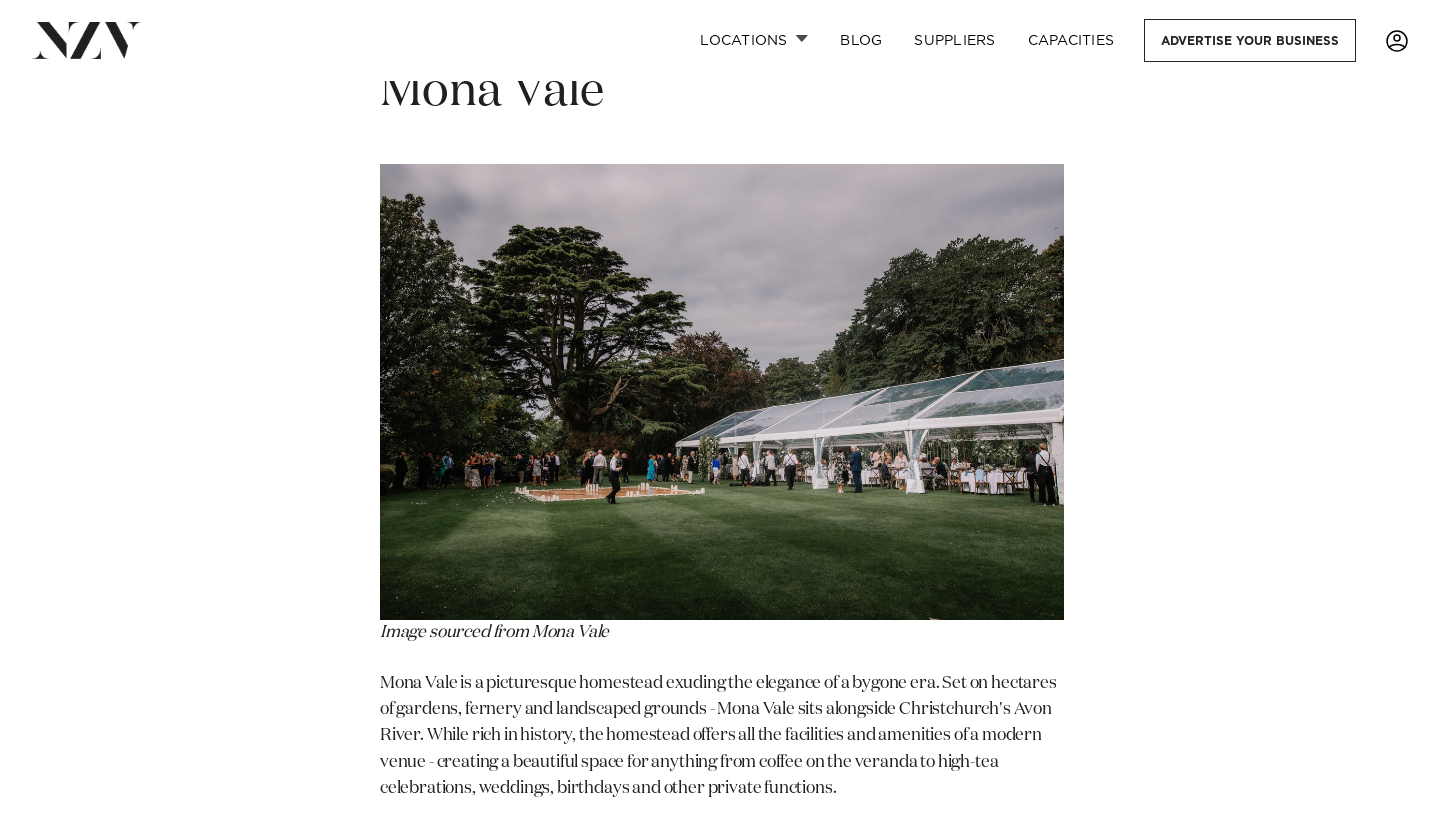click at bounding box center [722, 392] 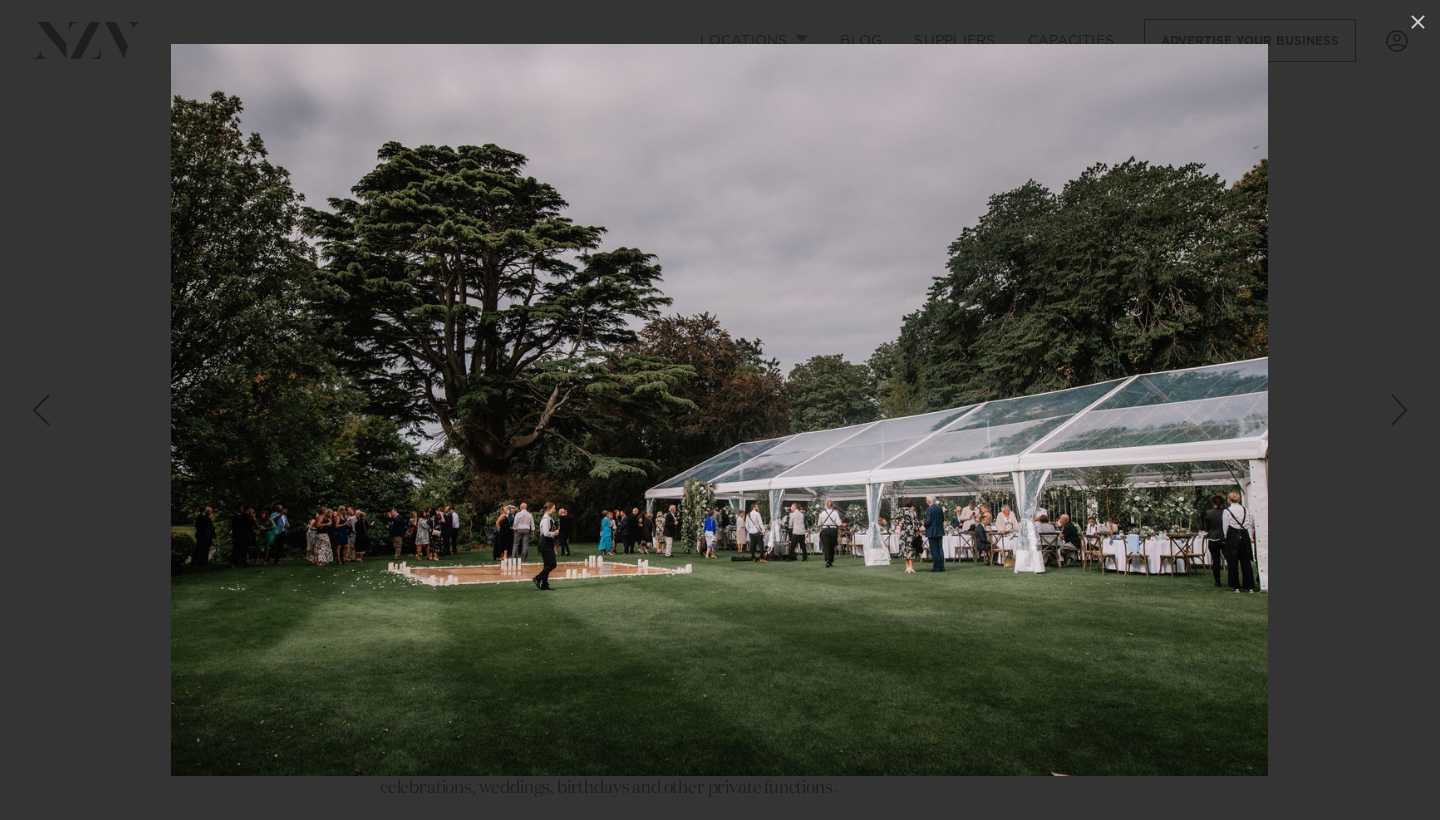 click at bounding box center [720, 410] 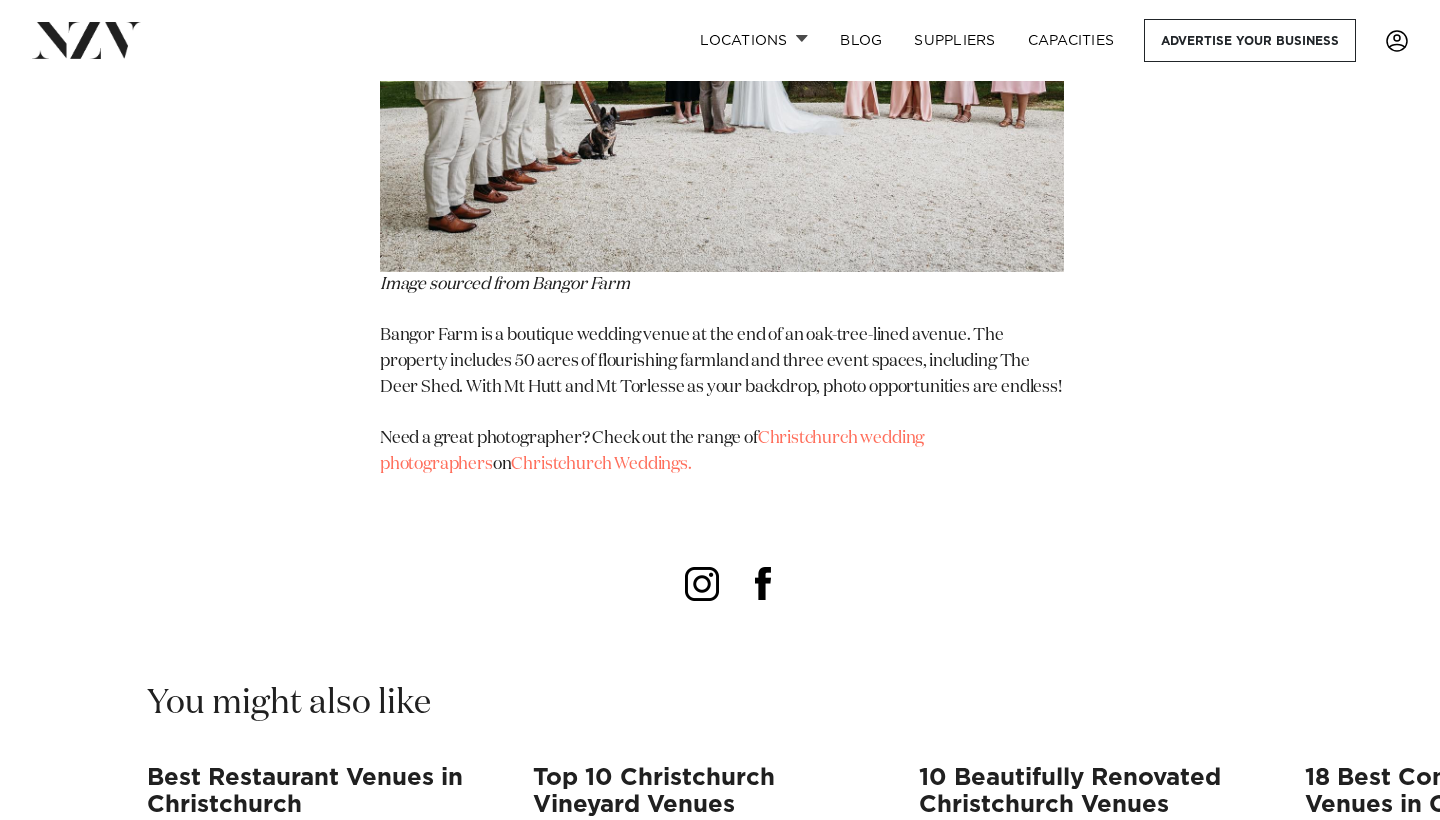 scroll, scrollTop: 18117, scrollLeft: 0, axis: vertical 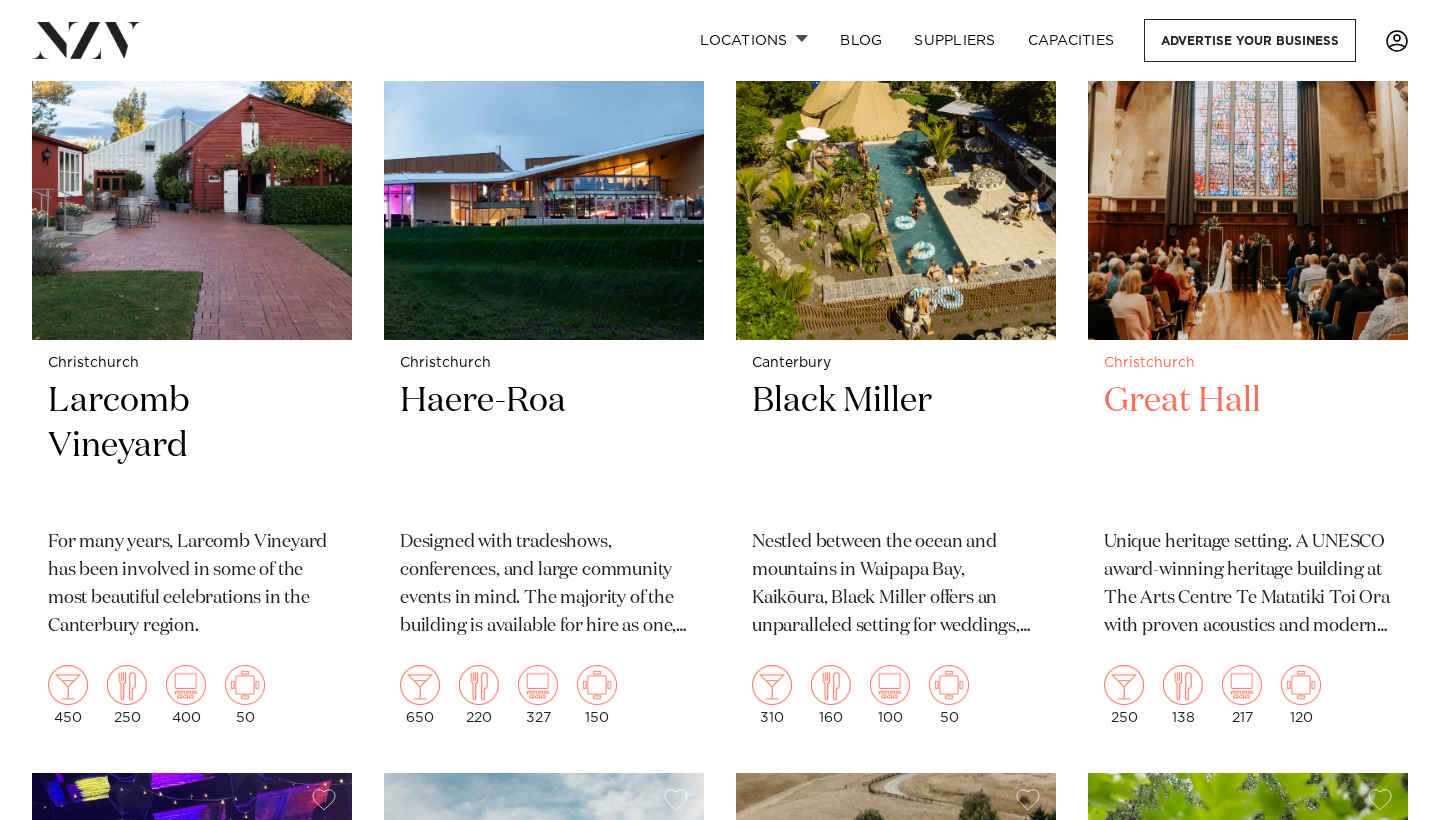 click at bounding box center (1248, 124) 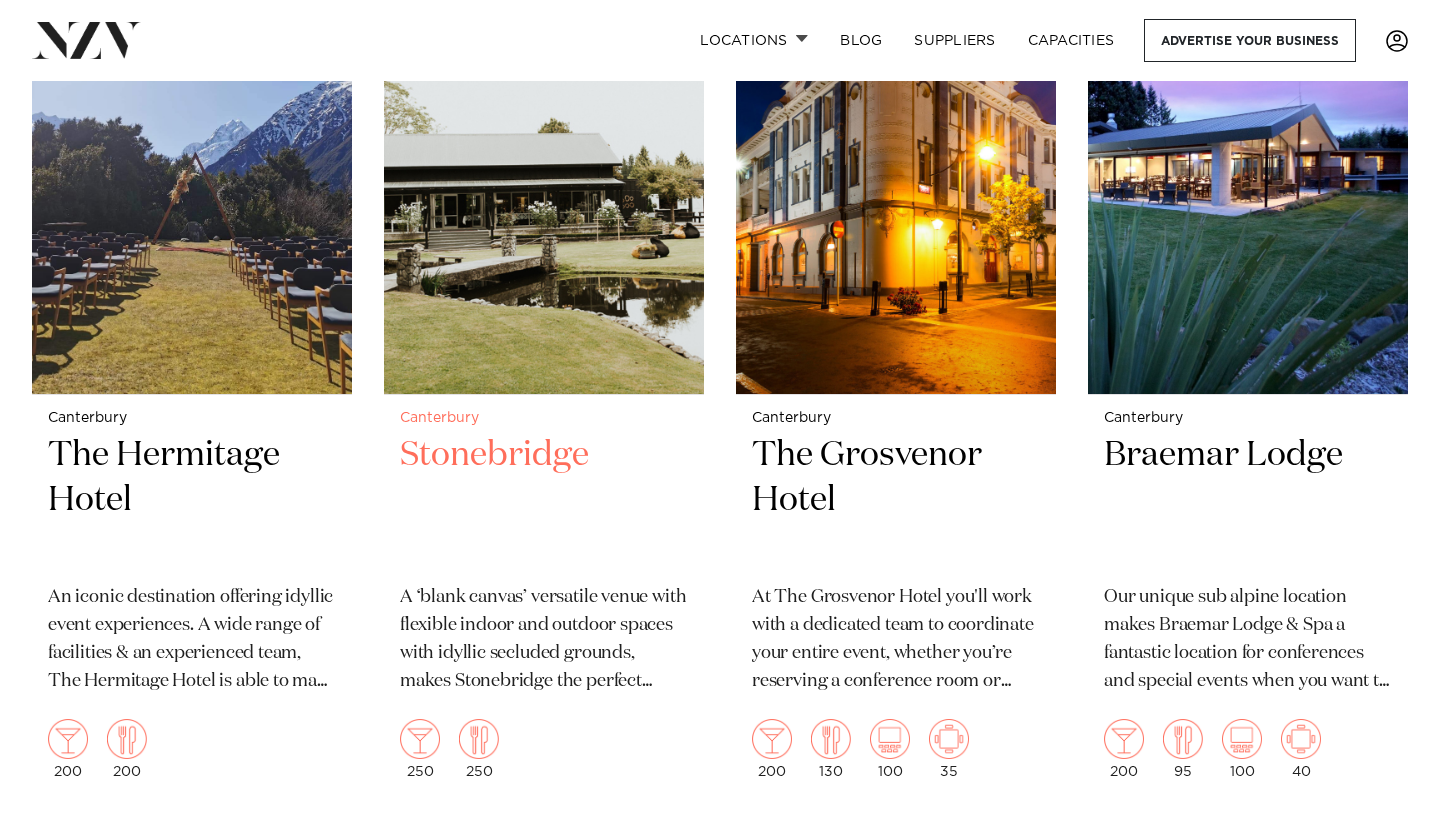 scroll, scrollTop: 3480, scrollLeft: 0, axis: vertical 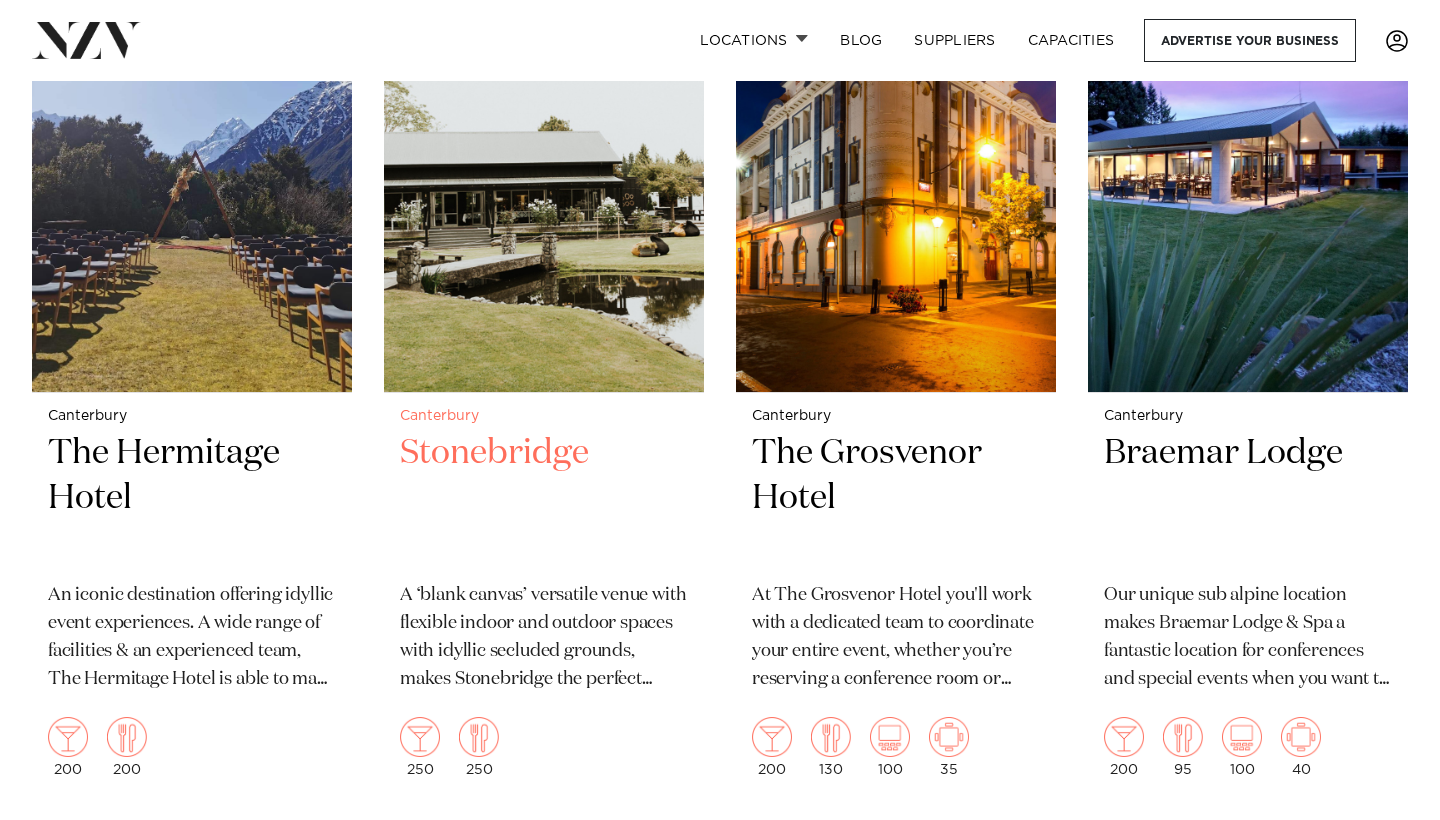 click at bounding box center (544, 177) 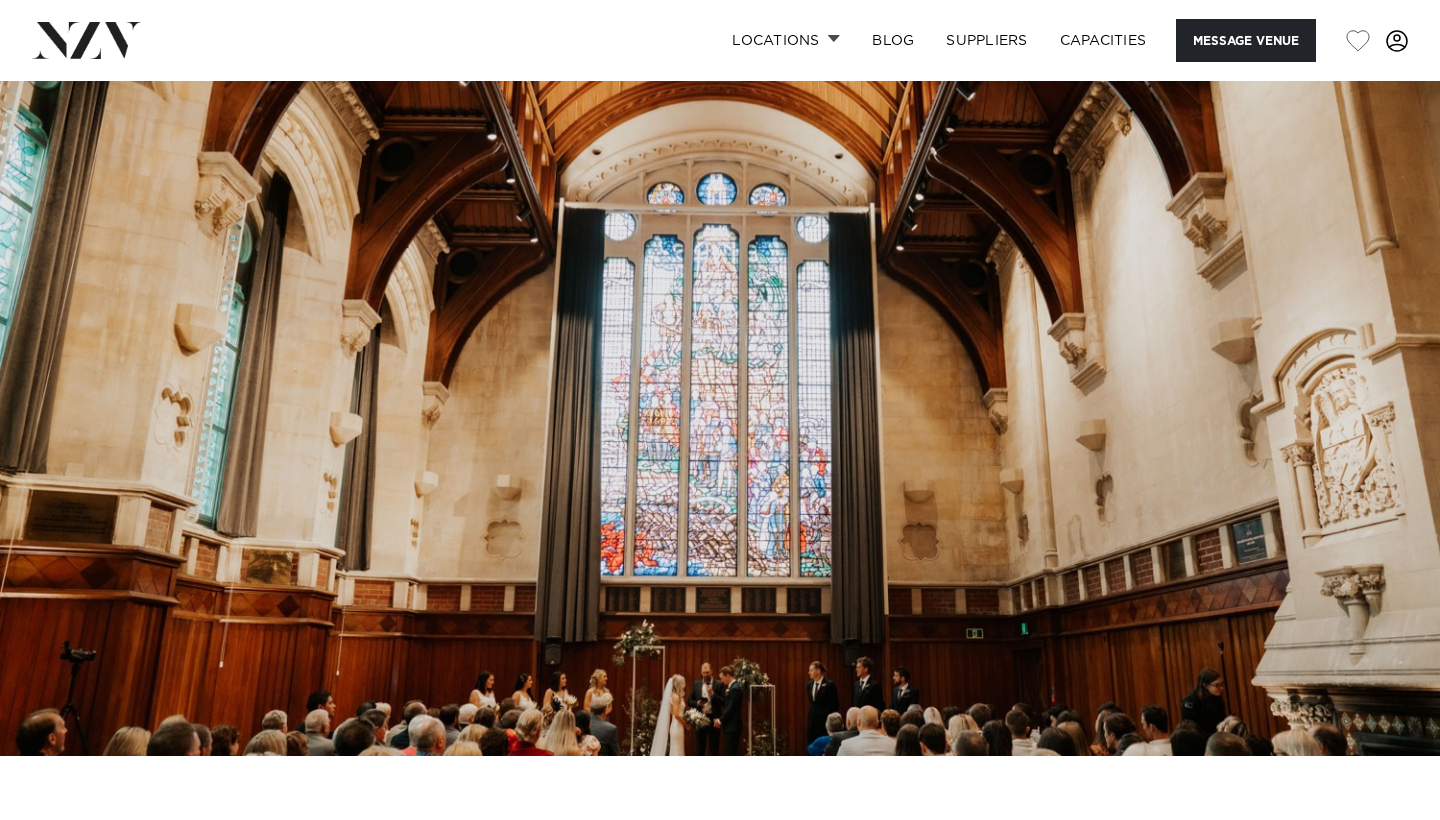 scroll, scrollTop: 0, scrollLeft: 0, axis: both 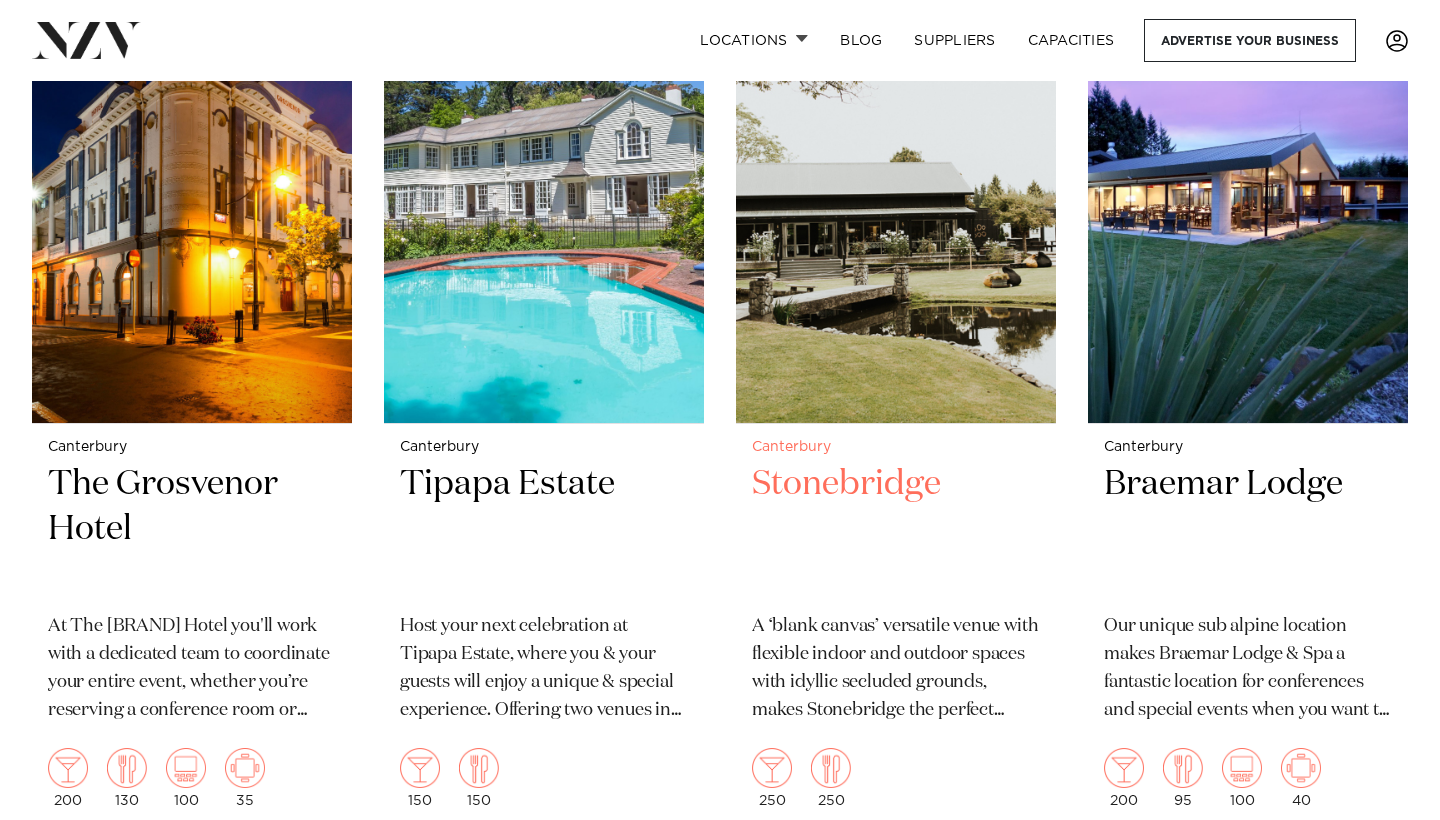 click on "Stonebridge" at bounding box center [896, 529] 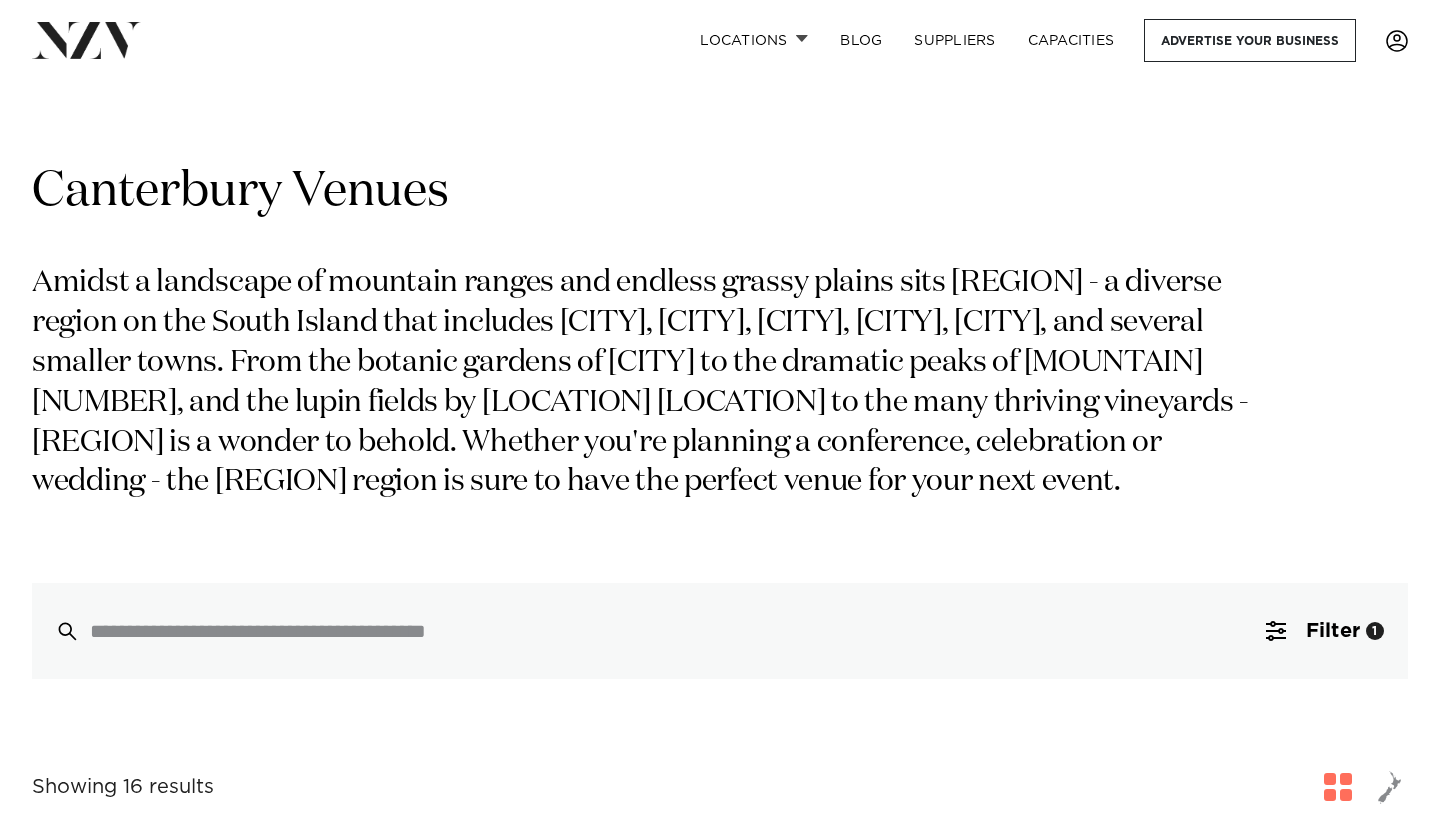 scroll, scrollTop: 0, scrollLeft: 0, axis: both 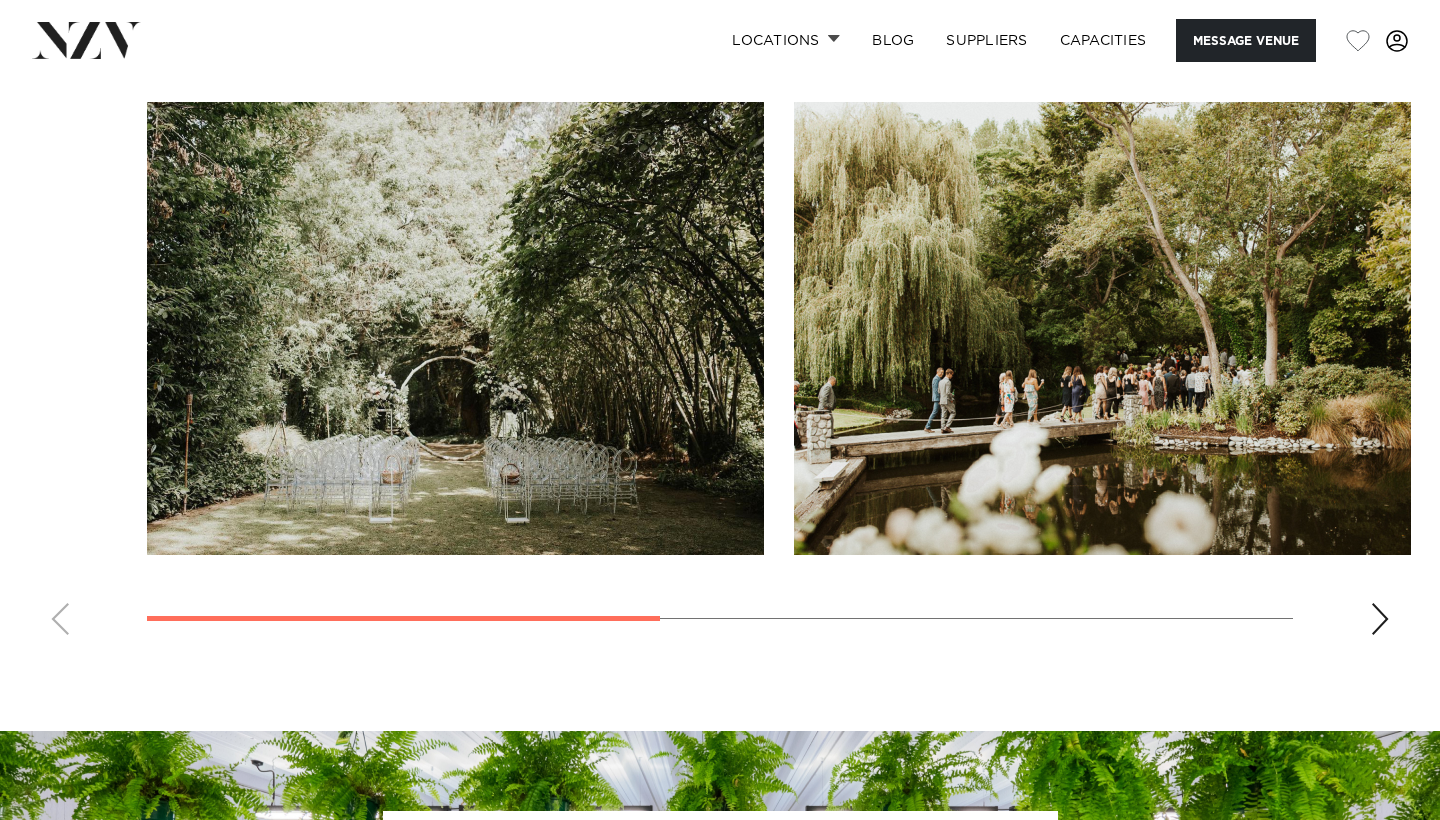 click at bounding box center [720, 376] 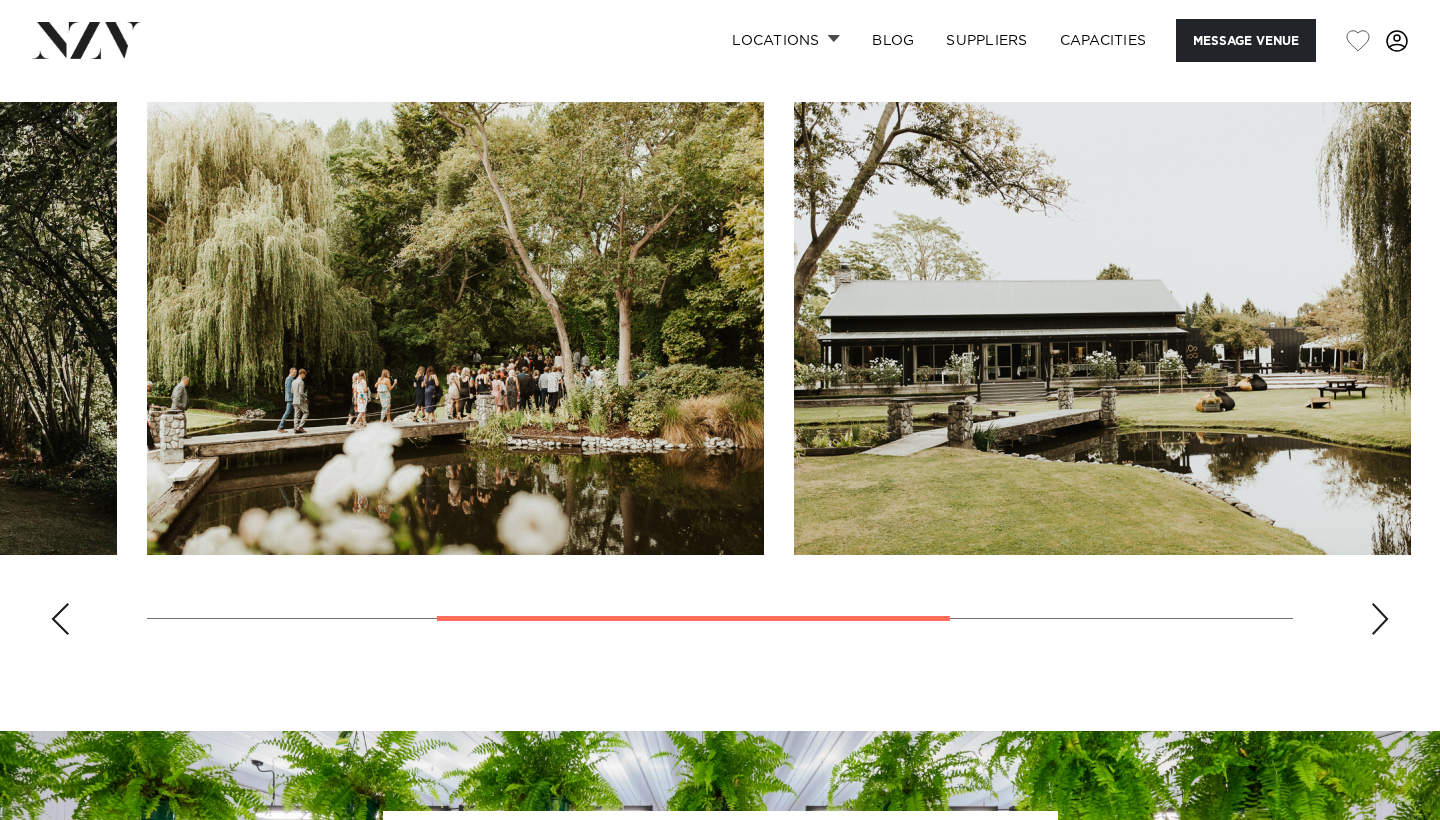 click at bounding box center [1380, 619] 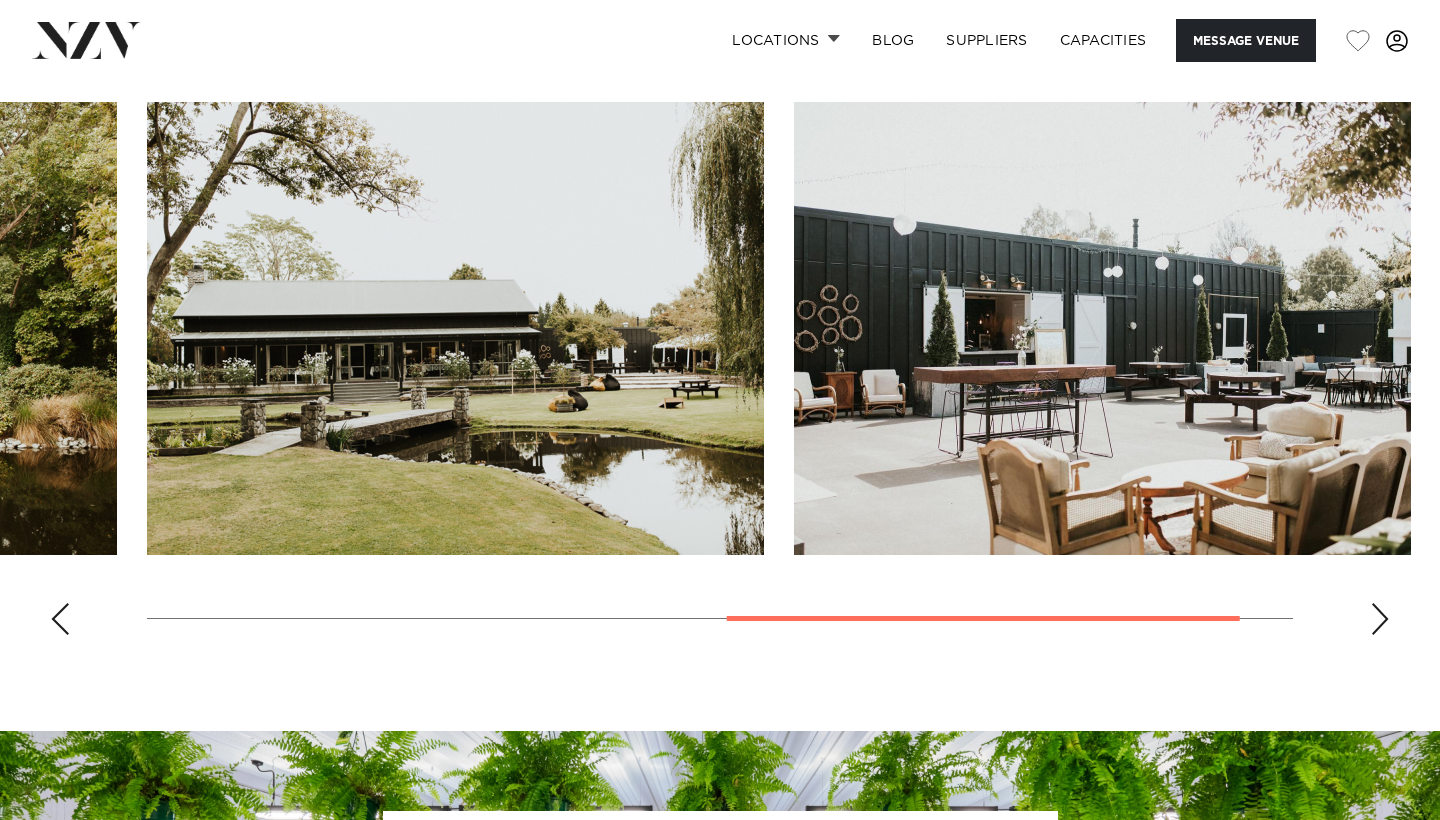 click at bounding box center [1380, 619] 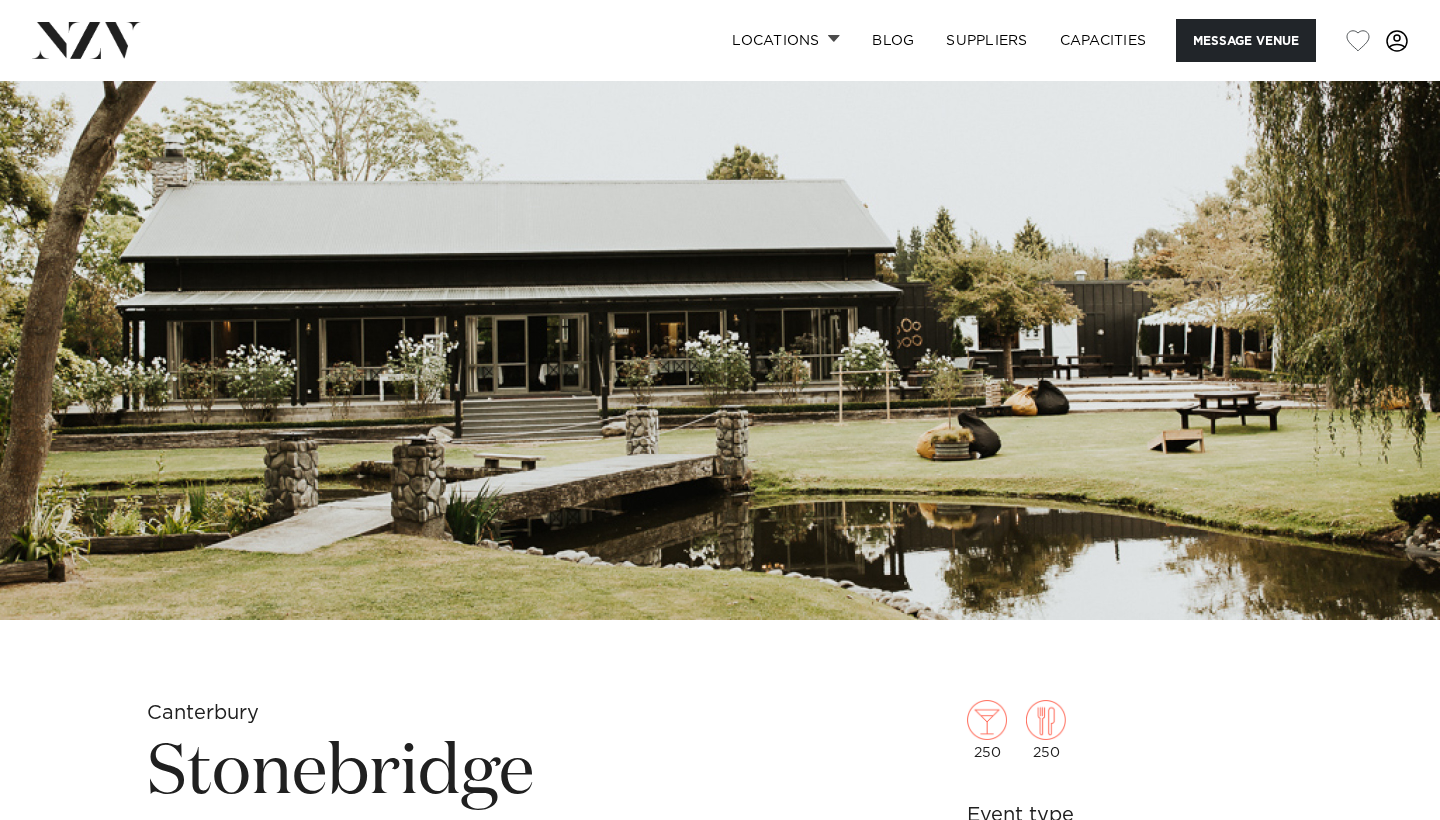 scroll, scrollTop: 100, scrollLeft: 0, axis: vertical 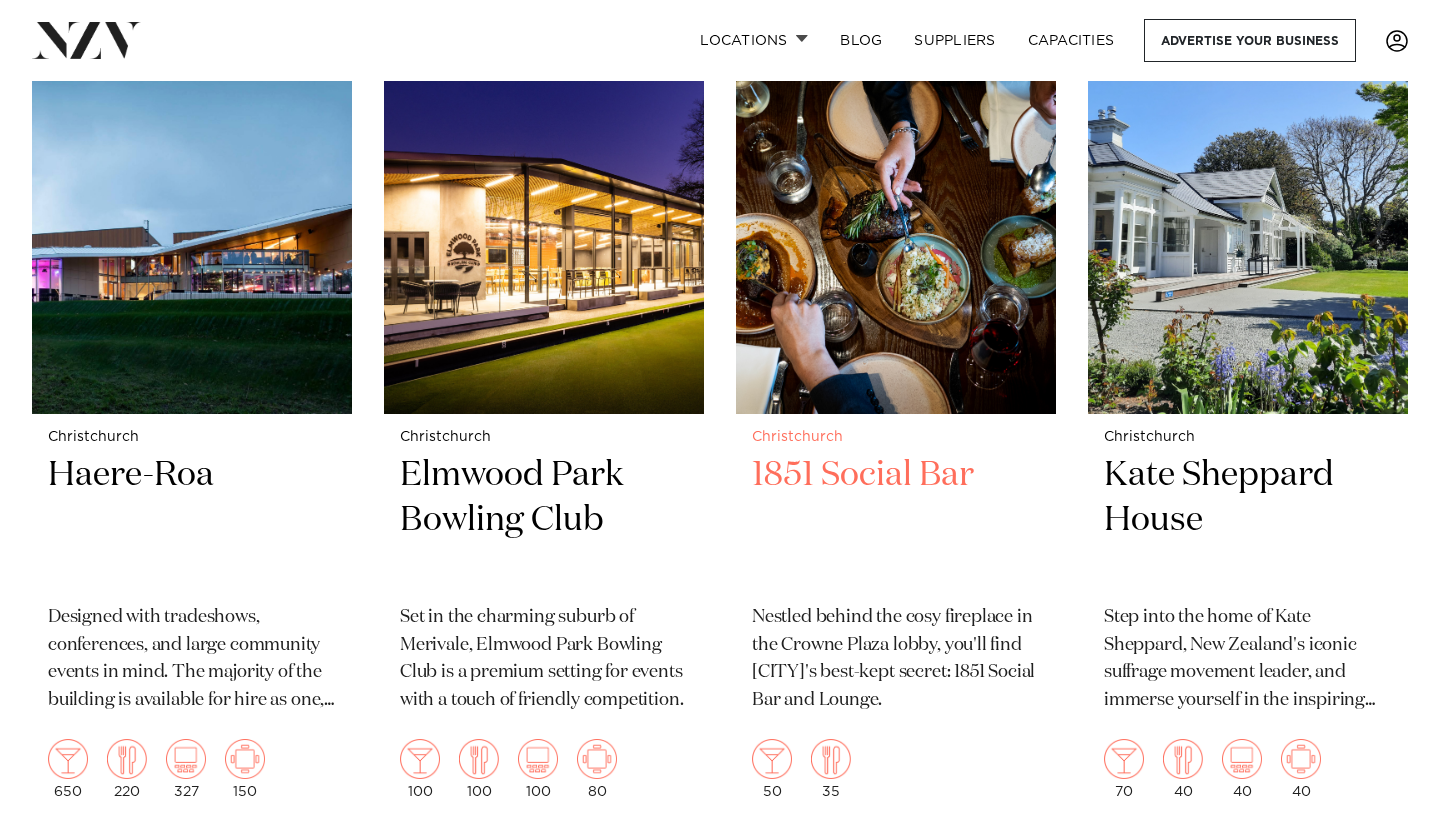 click on "1851 Social Bar" at bounding box center (896, 520) 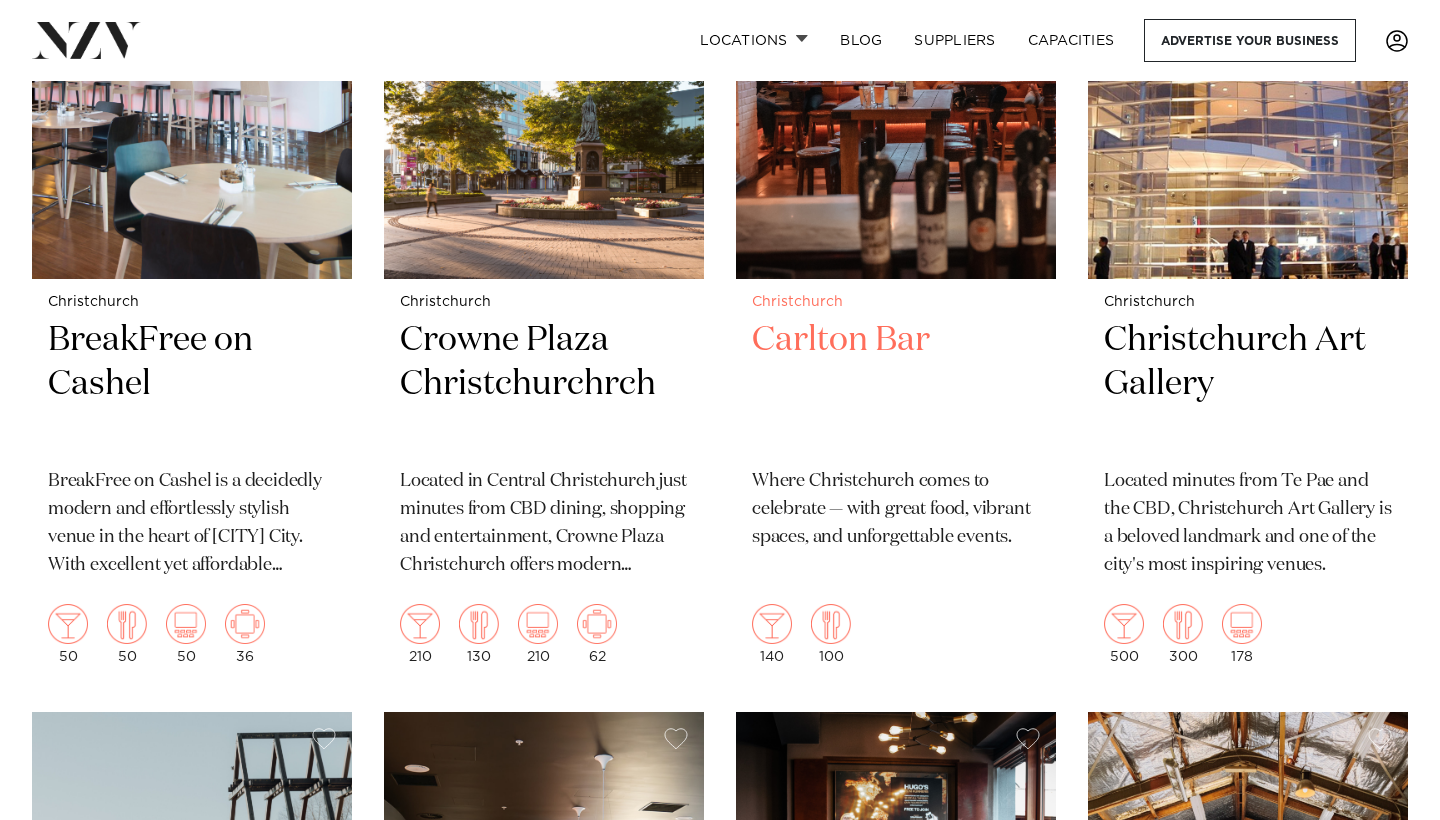 scroll, scrollTop: 2350, scrollLeft: 0, axis: vertical 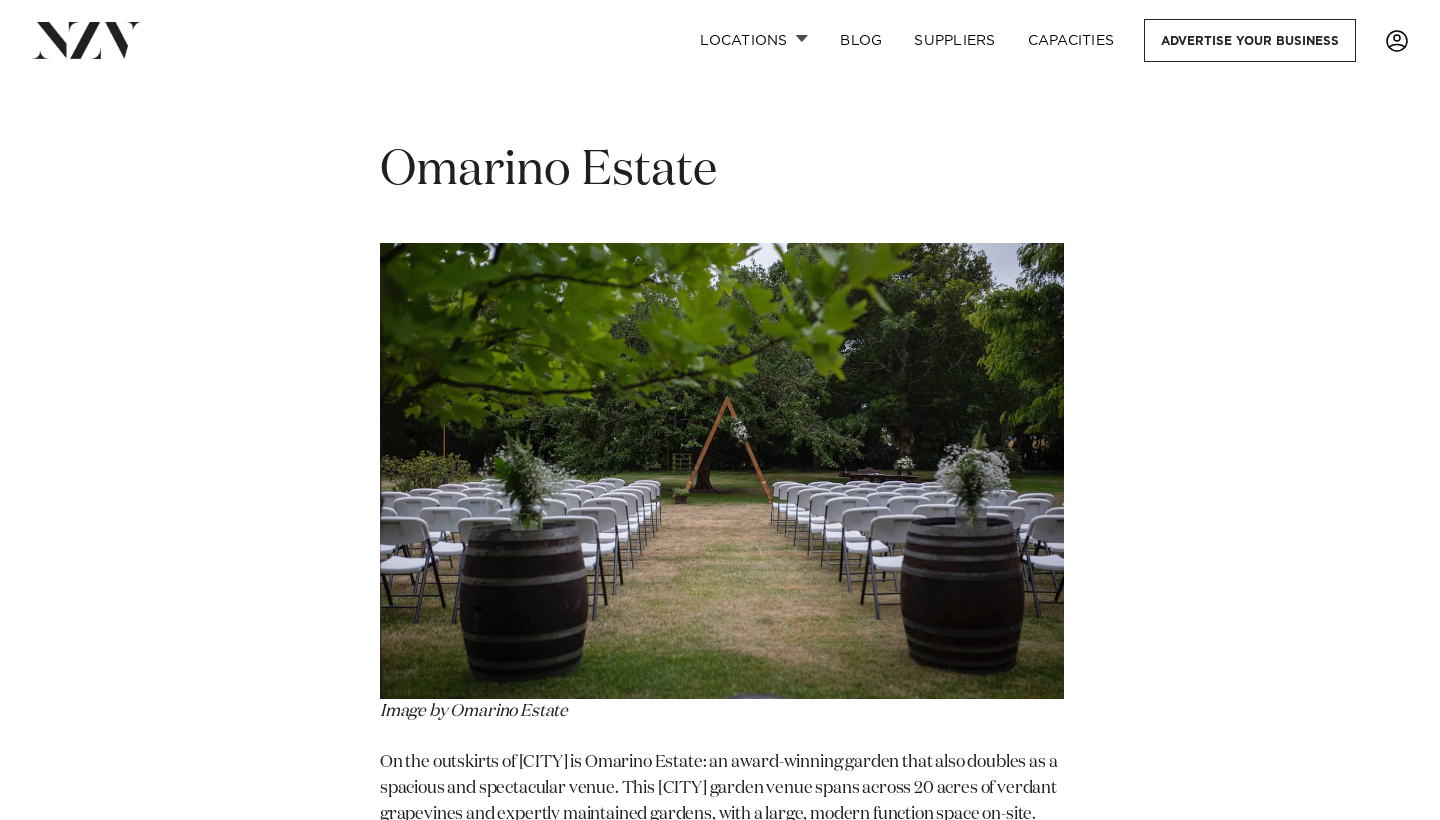 click at bounding box center (722, 471) 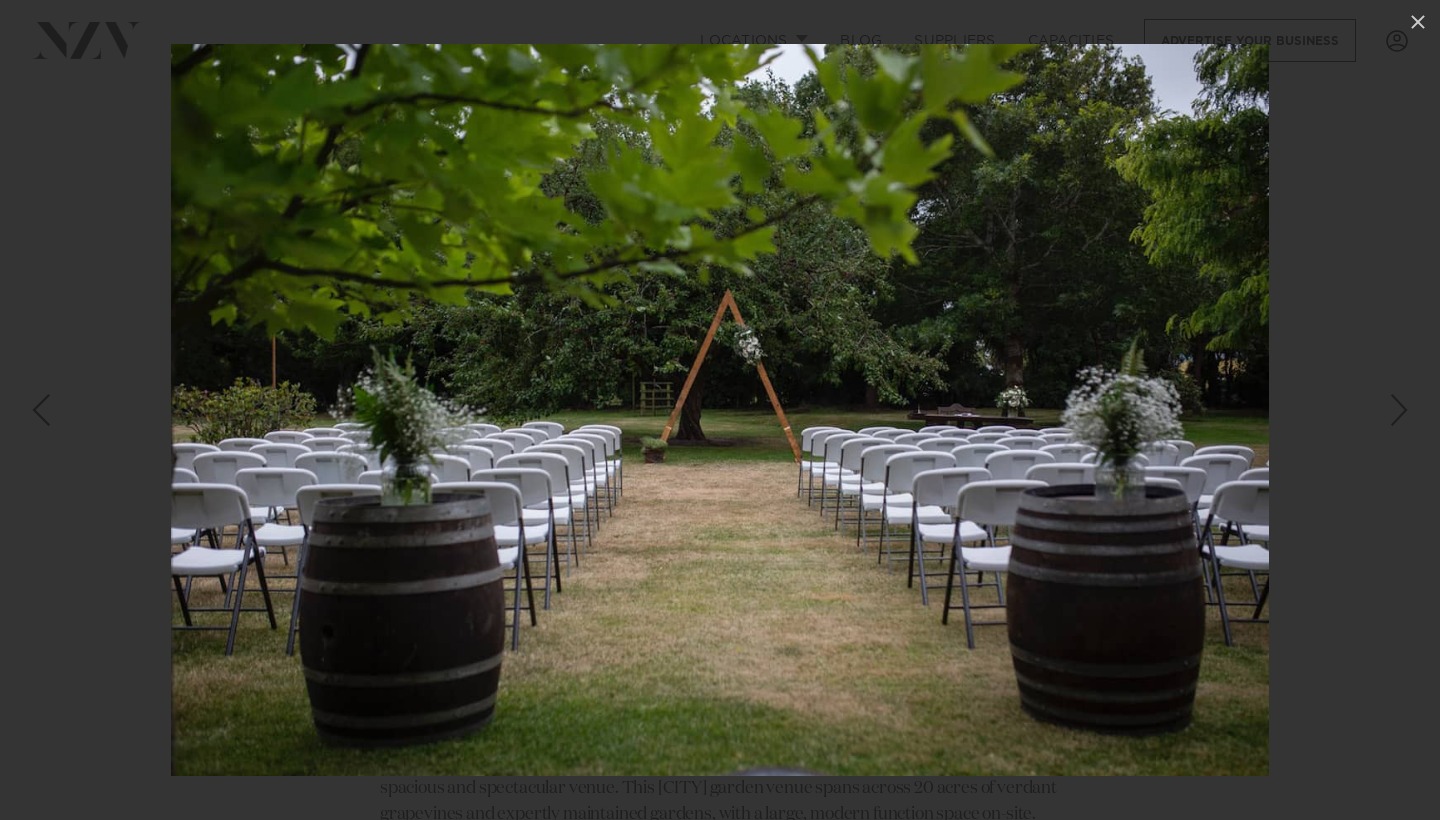click at bounding box center [720, 410] 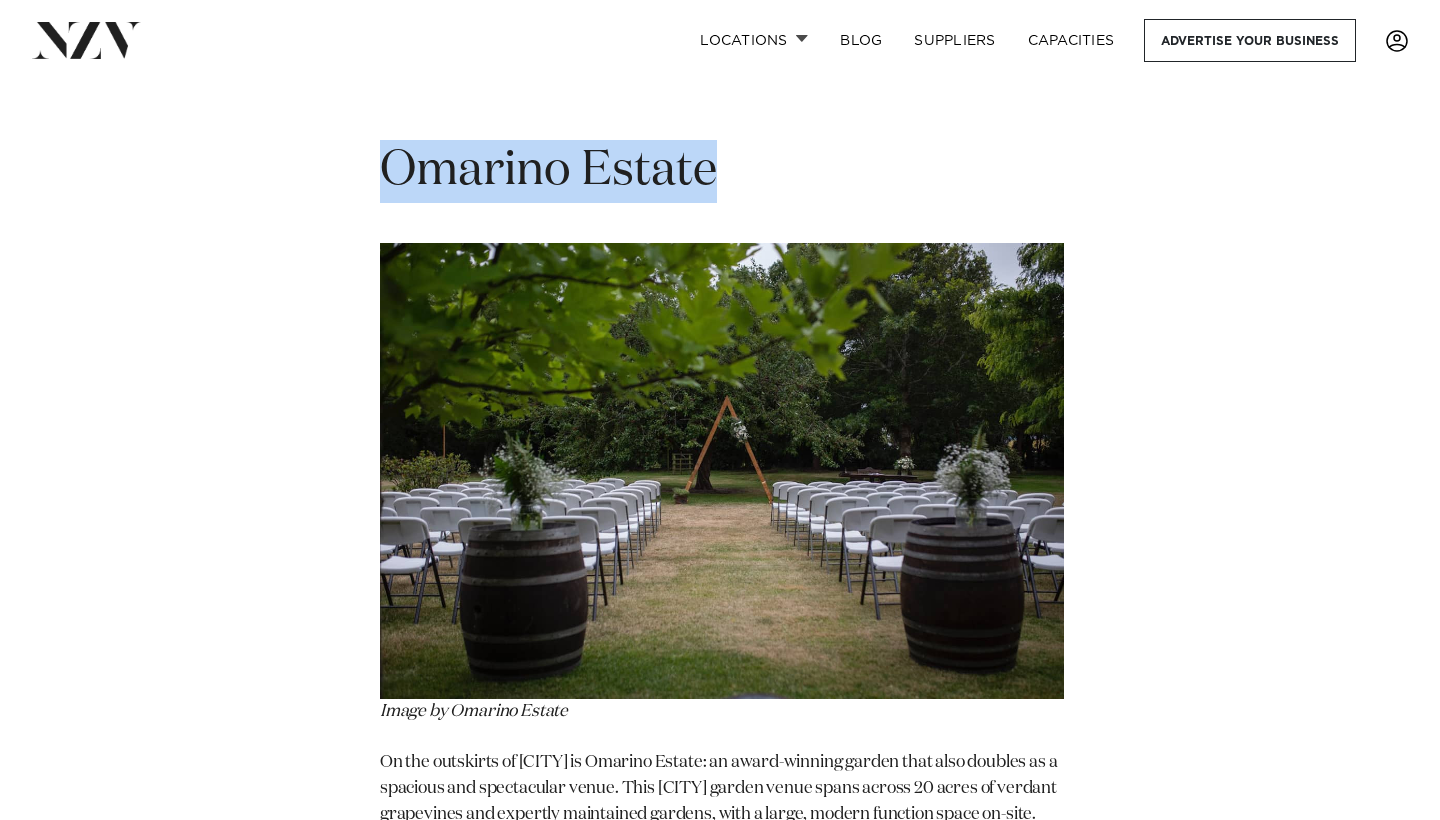 drag, startPoint x: 734, startPoint y: 146, endPoint x: 384, endPoint y: 143, distance: 350.01285 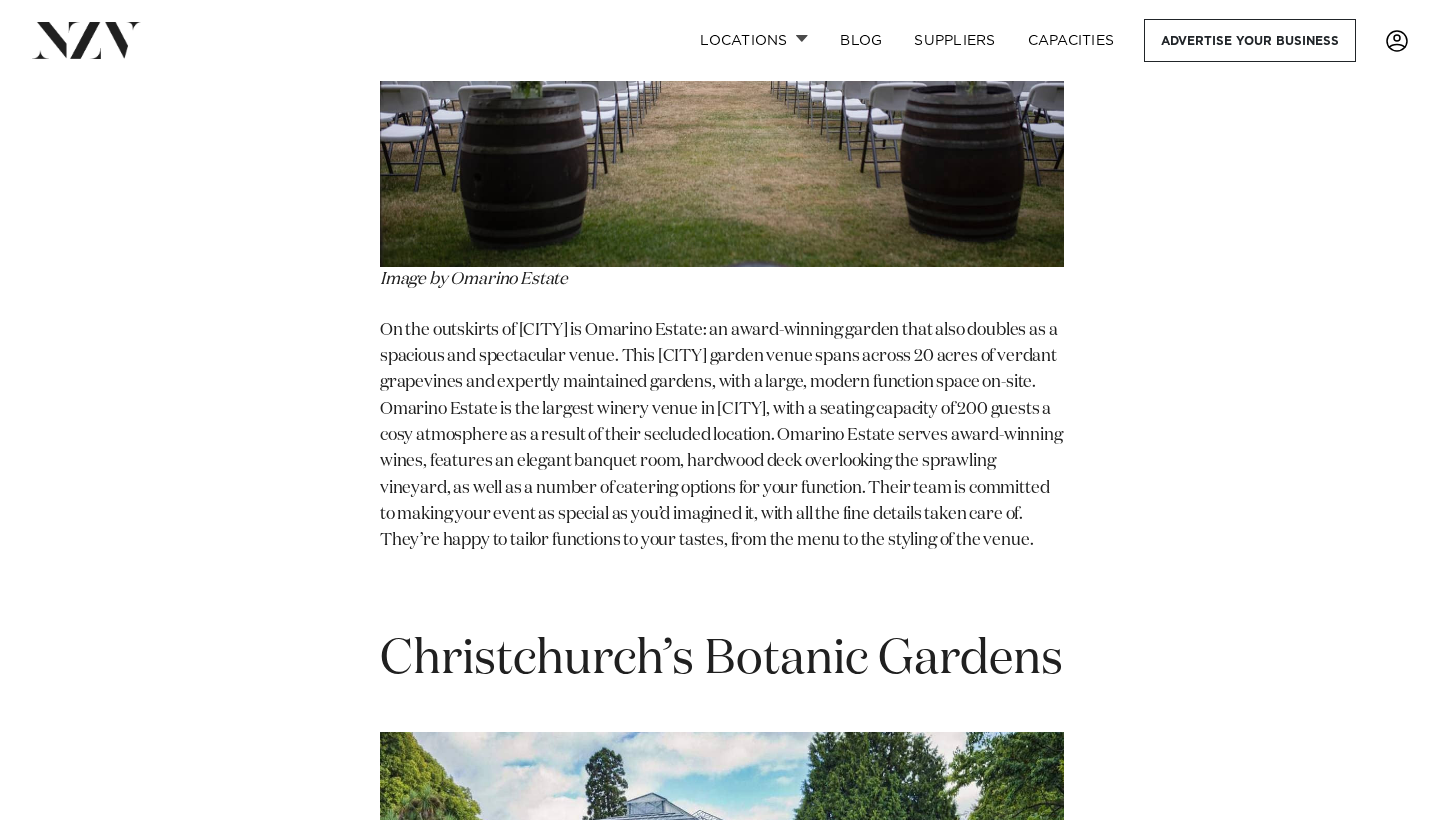 click on "Mona Vale
Image by Mona Vale
Mona Vale specialises in hosting incredible functions with a personal touch. After a $3.2 million rebuild, Mona Vale reopened its doors in 2016 and has since bloomed into one of [CITY]’s premier garden venues. The Victorian building has been restored to its former prestige, settled on 5.5 hectares of garden park. Choose to have your event in the building itself, with canapés and flutes of champagne on the patio, or make your way over to Iris Lawn, right beside the sparkling Avon River for a special event in their marquee. Mona Vale also offers in-house catering, with a canapés menu, seated choice menu and platter-style menu for you to choose from. Their catering team has over 50 years of experience, known all over [CITY] and [REGION] for their incredible dishes and attention to detail. As an added bonus, they have the option of including lawn games for your guests, from croquet and quoits to giant Jenga.
Chateau on the Park, Hilton" at bounding box center (722, 4257) 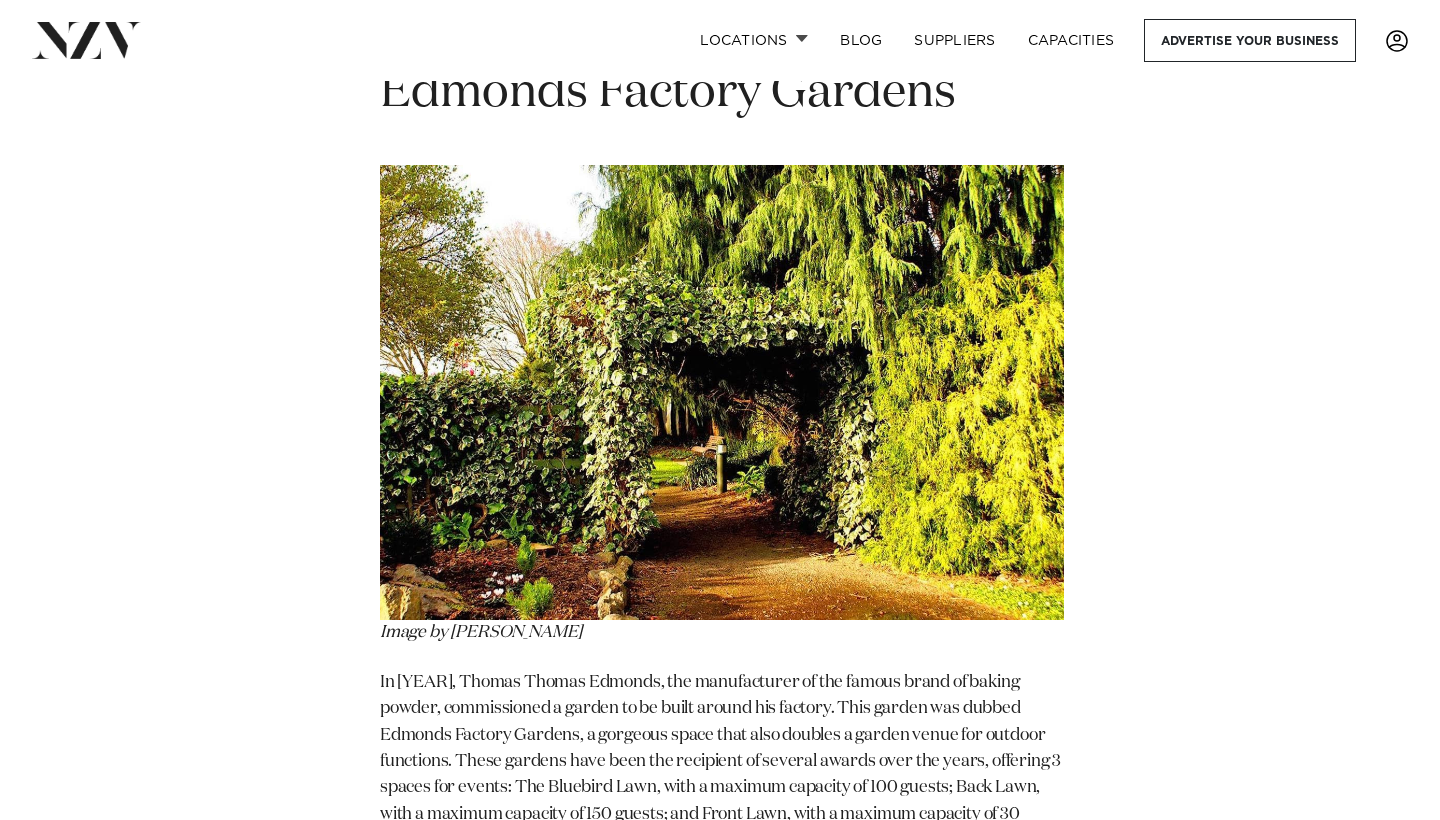 scroll, scrollTop: 8977, scrollLeft: 0, axis: vertical 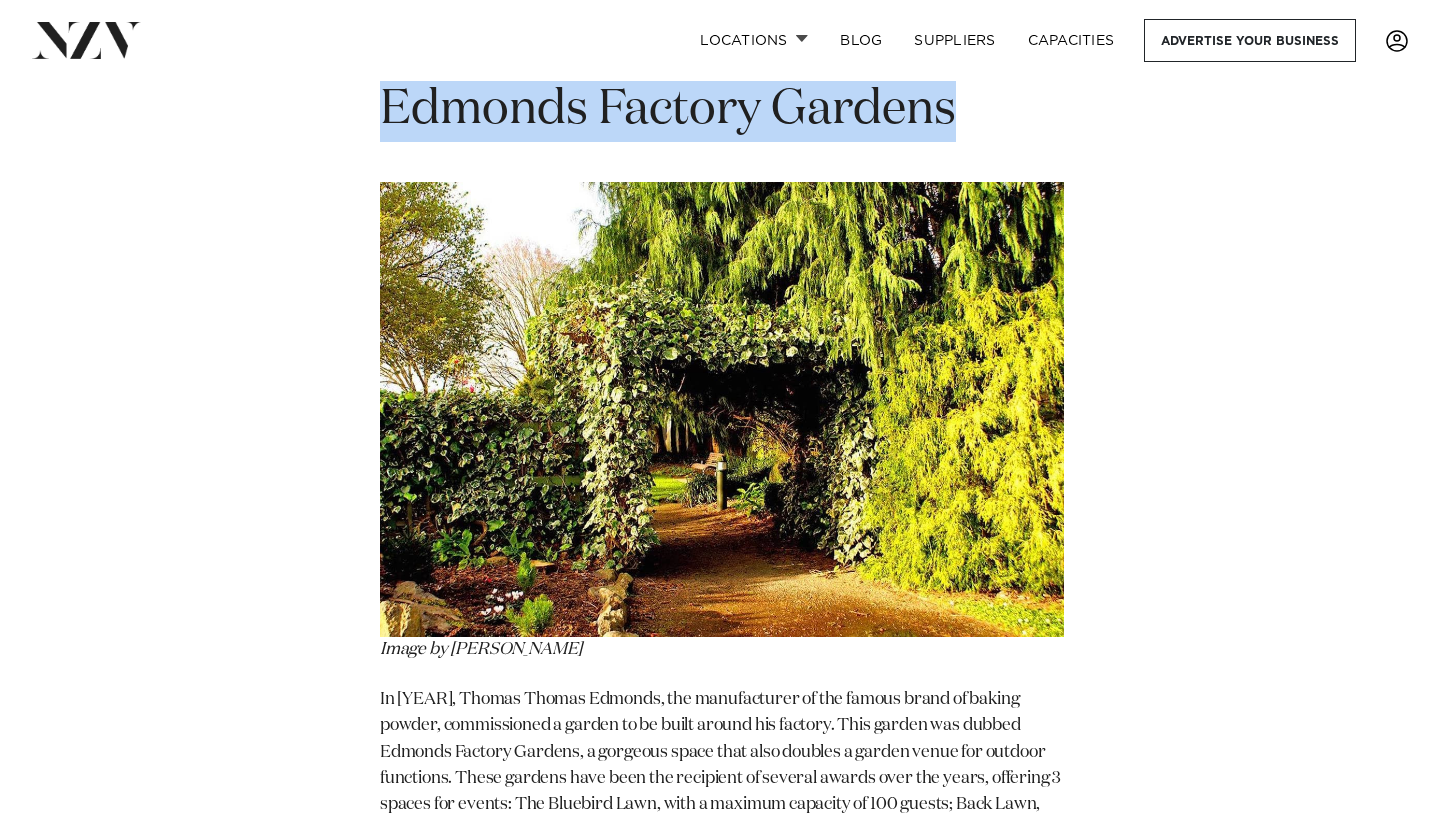 drag, startPoint x: 386, startPoint y: 167, endPoint x: 978, endPoint y: 182, distance: 592.19 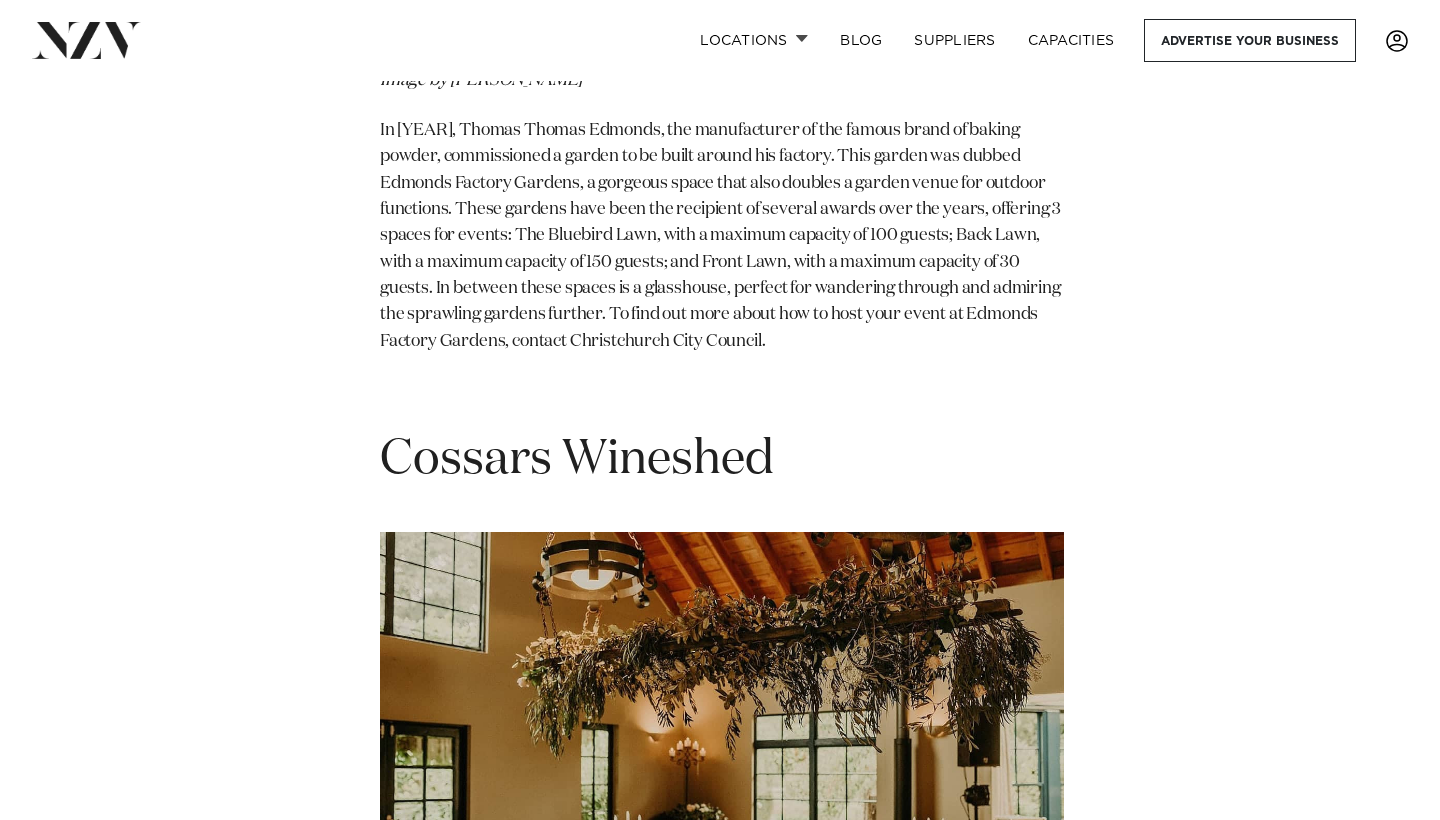 click on "In [YEAR], Thomas Thomas Edmonds, the manufacturer of the famous brand of baking powder, commissioned a garden to be built around his factory. This garden was dubbed Edmonds Factory Gardens, a gorgeous space that also doubles a garden venue for outdoor functions. These gardens have been the recipient of several awards over the years, offering 3 spaces for events: The Bluebird Lawn, with a maximum capacity of 100 guests; Back Lawn, with a maximum capacity of 150 guests; and Front Lawn, with a maximum capacity of 30 guests. In between these spaces is a glasshouse, perfect for wandering through and admiring the sprawling gardens further. To find out more about how to host your event at Edmonds Factory Gardens, contact Christchurch City Council." at bounding box center [720, 236] 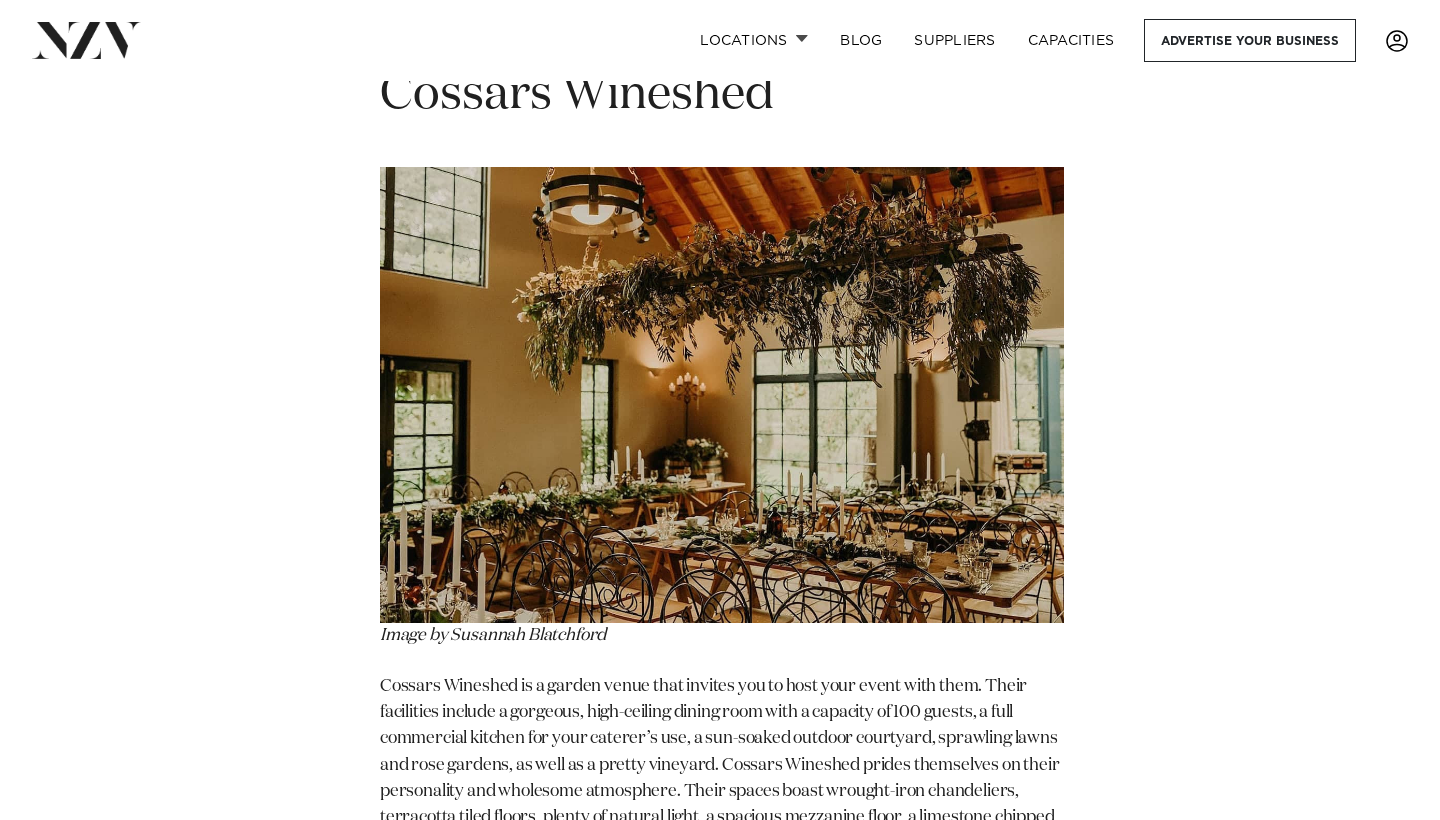 scroll, scrollTop: 9895, scrollLeft: 0, axis: vertical 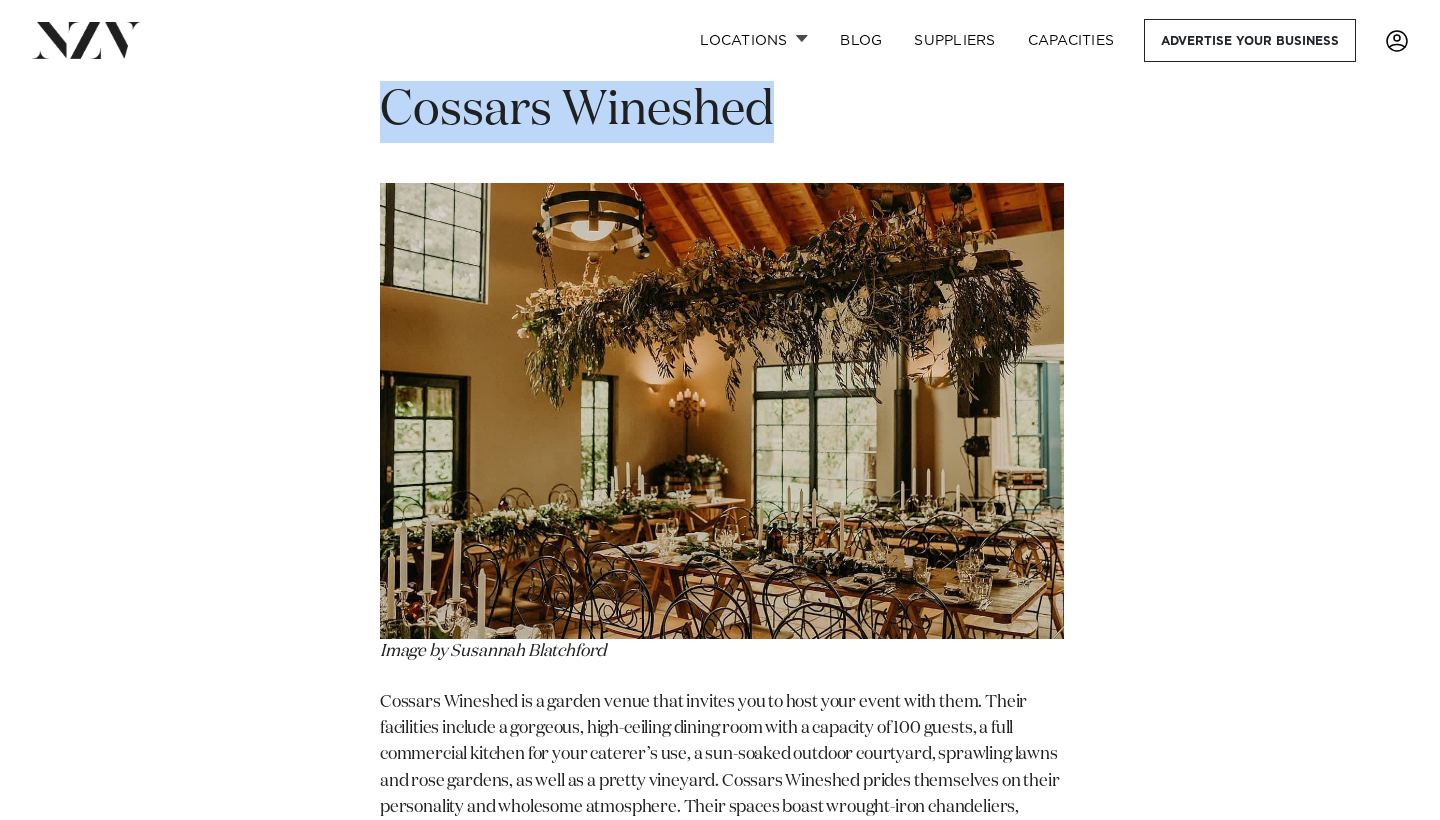 drag, startPoint x: 797, startPoint y: 181, endPoint x: 344, endPoint y: 170, distance: 453.13354 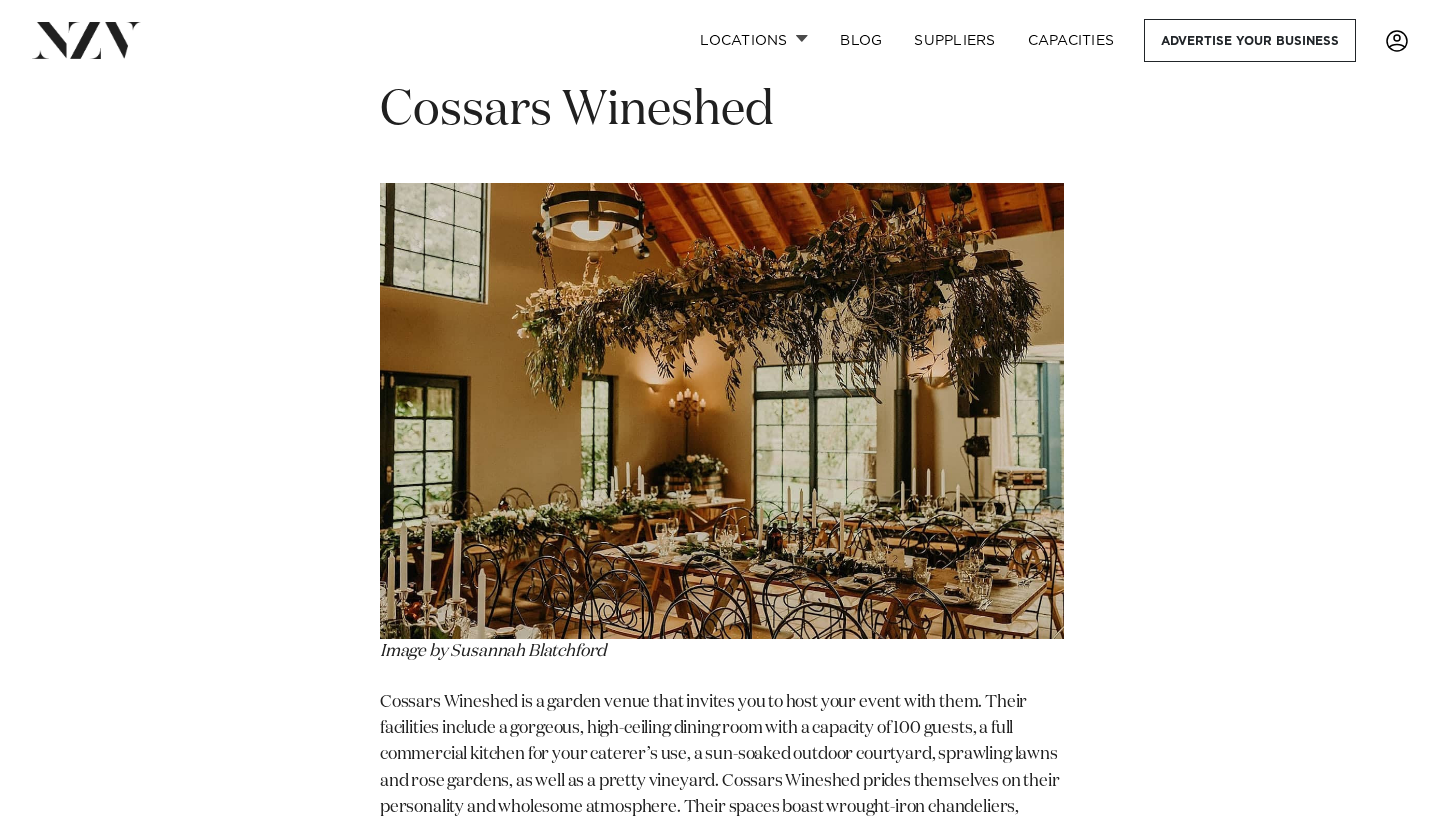 click on "Cossars Wineshed" at bounding box center (577, 111) 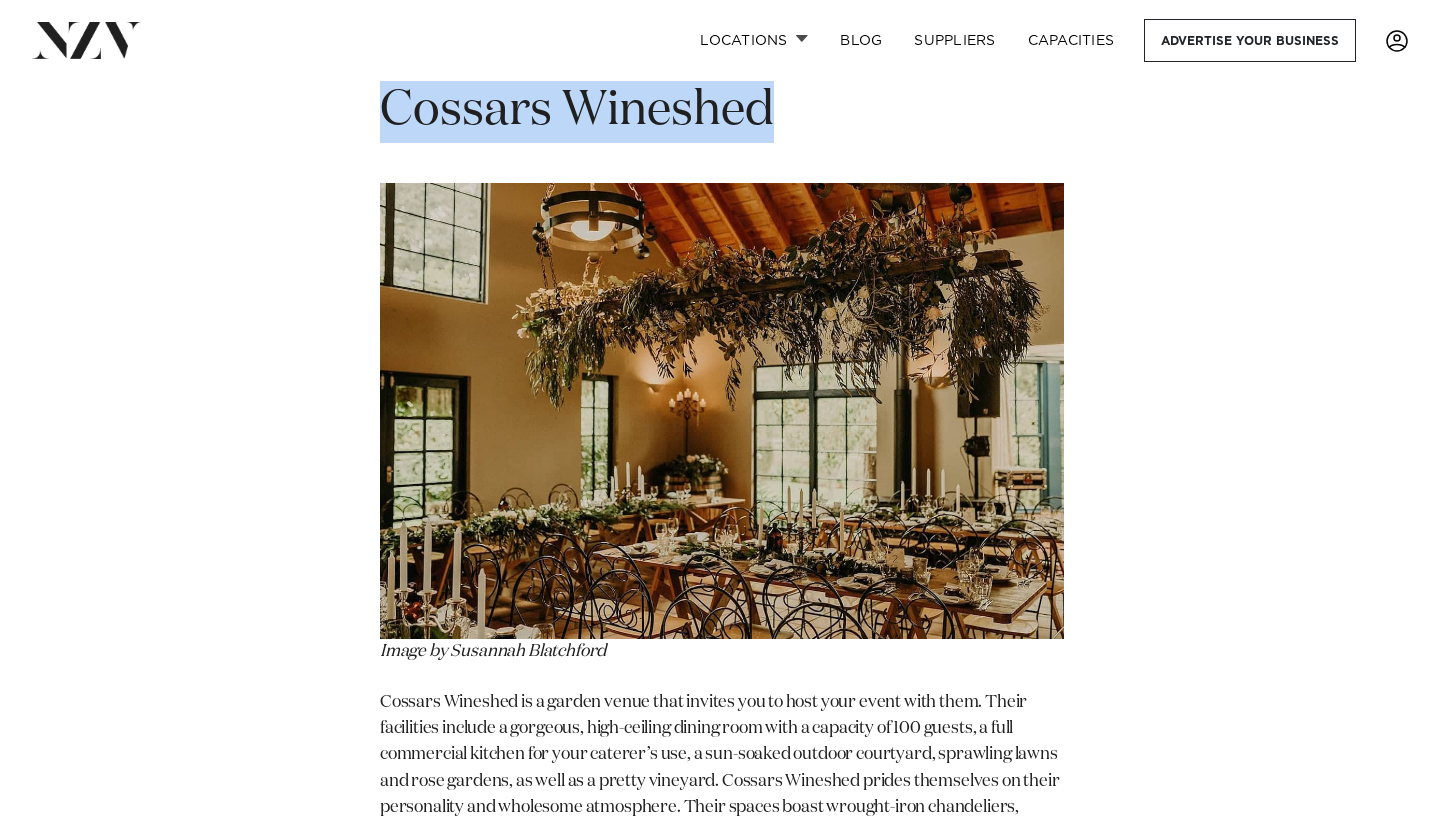drag, startPoint x: 380, startPoint y: 160, endPoint x: 775, endPoint y: 174, distance: 395.24802 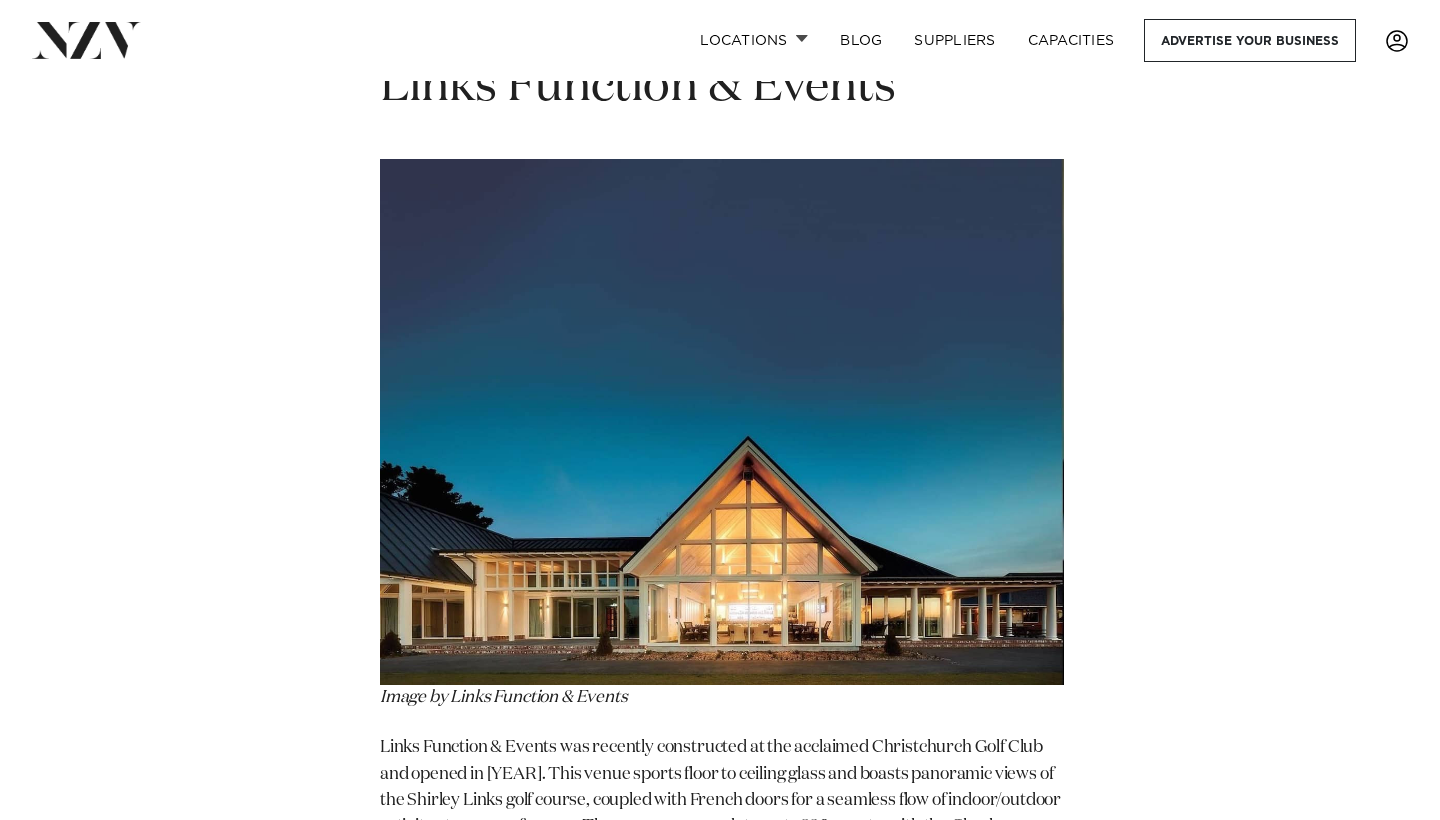 click on "Mona Vale
Image by Mona Vale
Chateau on the Park, Hilton
Image by Chateau on the Park, Hilton
Chateau on the Park, courtesy of DoubleTree by Hilton, is settled on 5 acres of a beautiful property, complete with a moat, its very own vineyard and a gorgeous rose garden. It gives the illusion of a faraway venue with all the privacy in the world; in reality, it’s barely 3km from the centre of [CITY]. There are 9 spaces within this luxurious hotel: Great Room 1, Great Room 2 and Great Room 3 (all of which can be combined to accommodate for up to 340 guests), as well as Camelot, Tower Room, Ballantyne, Boardroom, Turret Room and The Den Bar Lounge. Chateau on the Park is renowned for their attention to detail, professionalism and elegance, making it a premier garden venue option in [CITY].
Riccarton House
Image by The Quarters
Omarino Estate
Image by Omarino Estate
[CITY]’s Botanic Gardens" at bounding box center [720, -817] 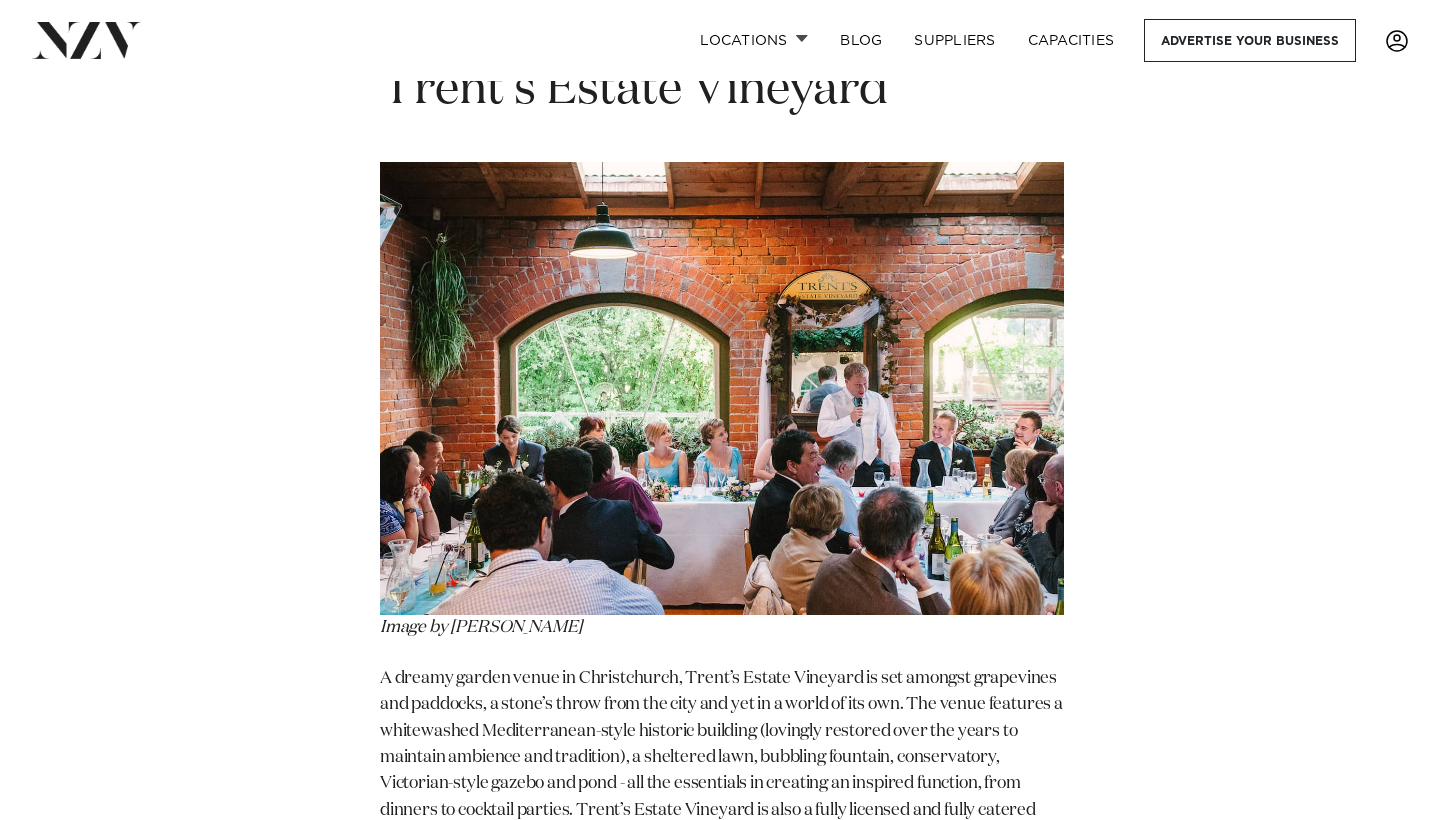 scroll, scrollTop: 12720, scrollLeft: 0, axis: vertical 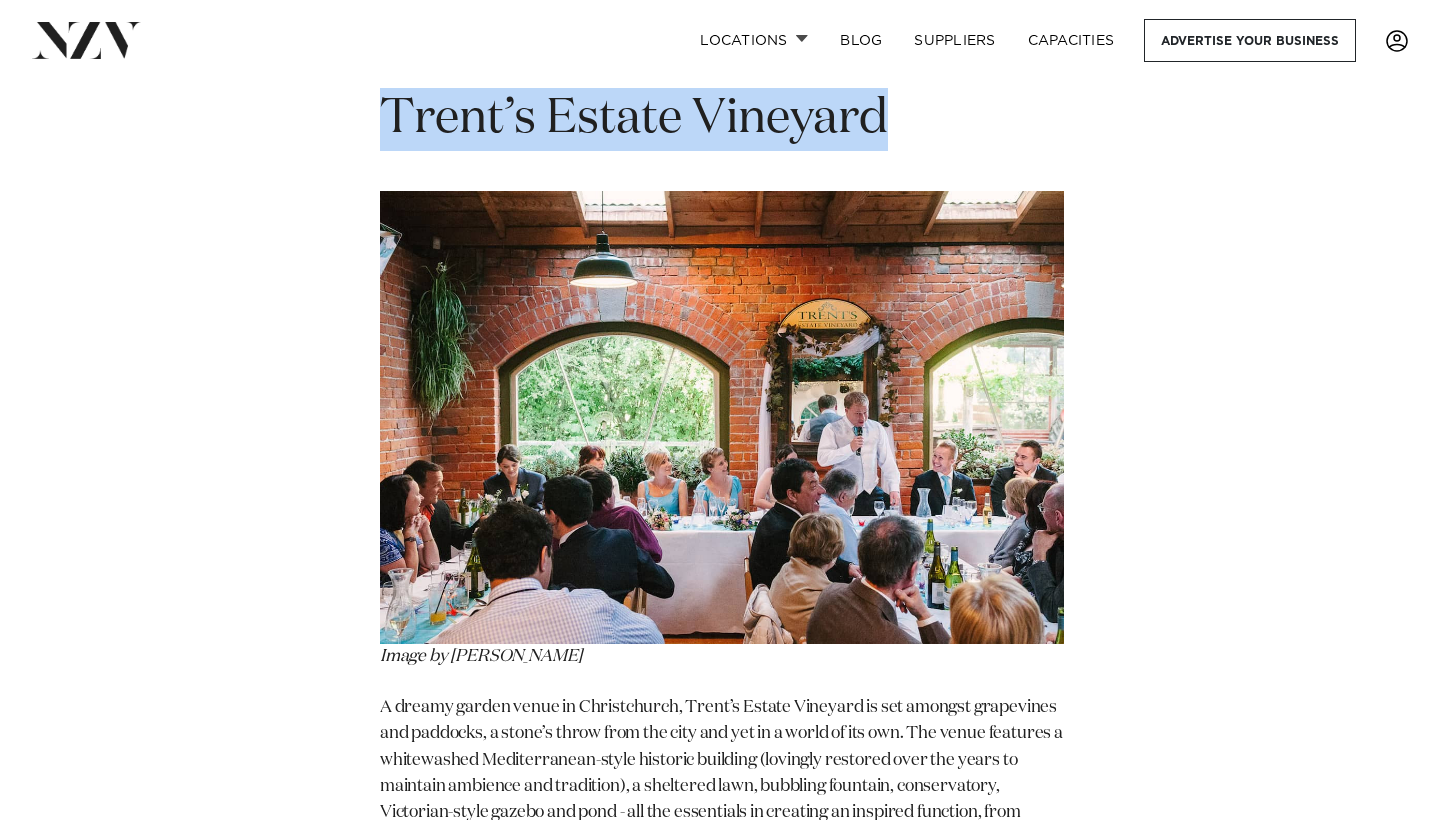 drag, startPoint x: 393, startPoint y: 149, endPoint x: 882, endPoint y: 159, distance: 489.10223 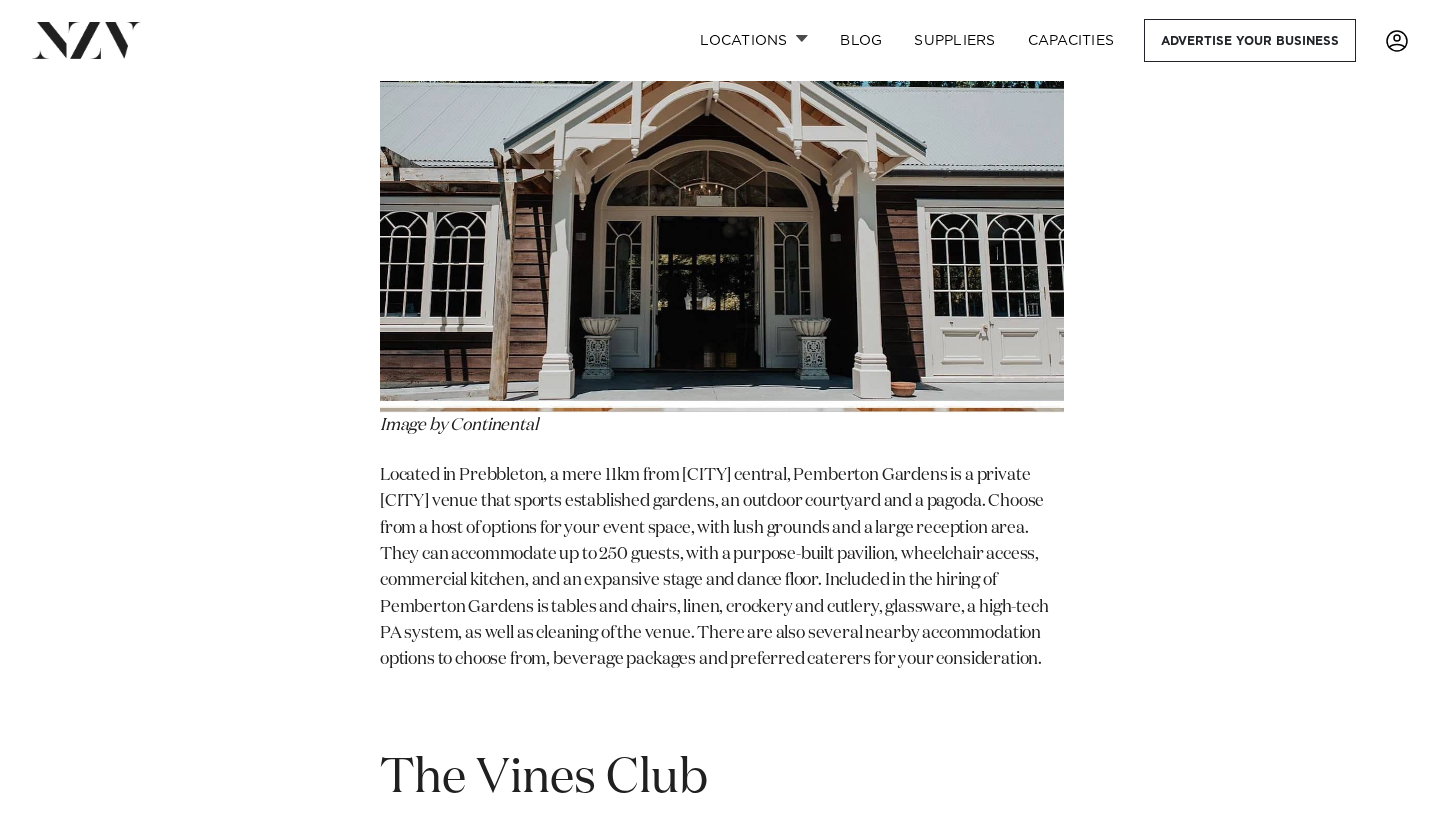 scroll, scrollTop: 13909, scrollLeft: 0, axis: vertical 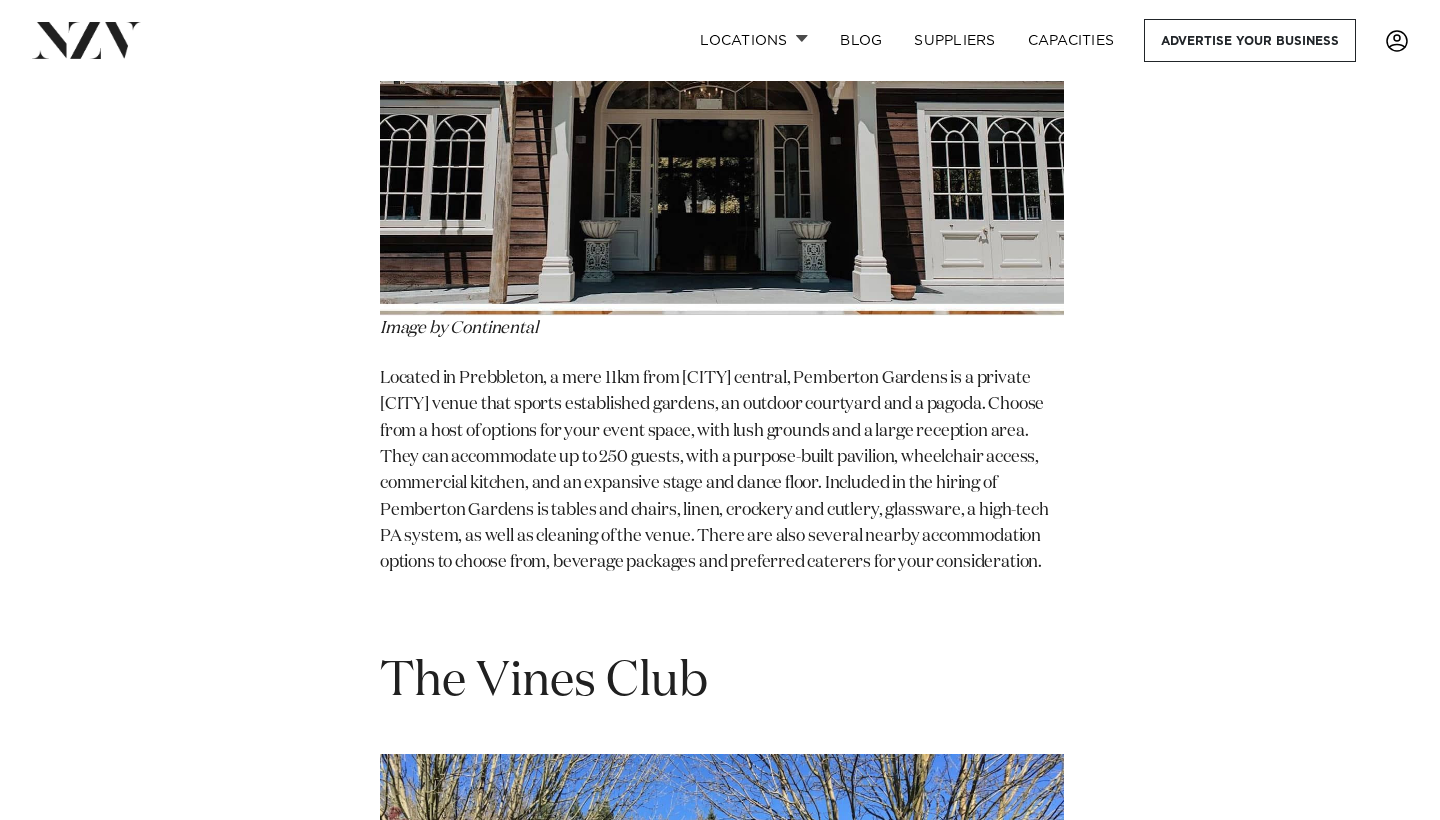 click on "Located in Prebbleton, a mere 11km from [CITY] central, Pemberton Gardens is a private [CITY] venue that sports established gardens, an outdoor courtyard and a pagoda. Choose from a host of options for your event space, with lush grounds and a large reception area. They can accommodate up to 250 guests, with a purpose-built pavilion, wheelchair access, commercial kitchen, and an expansive stage and dance floor. Included in the hiring of Pemberton Gardens is tables and chairs, linen, crockery and cutlery, glassware, a high-tech PA system, as well as cleaning of the venue. There are also several nearby accommodation options to choose from, beverage packages and preferred caterers for your consideration." at bounding box center [714, 470] 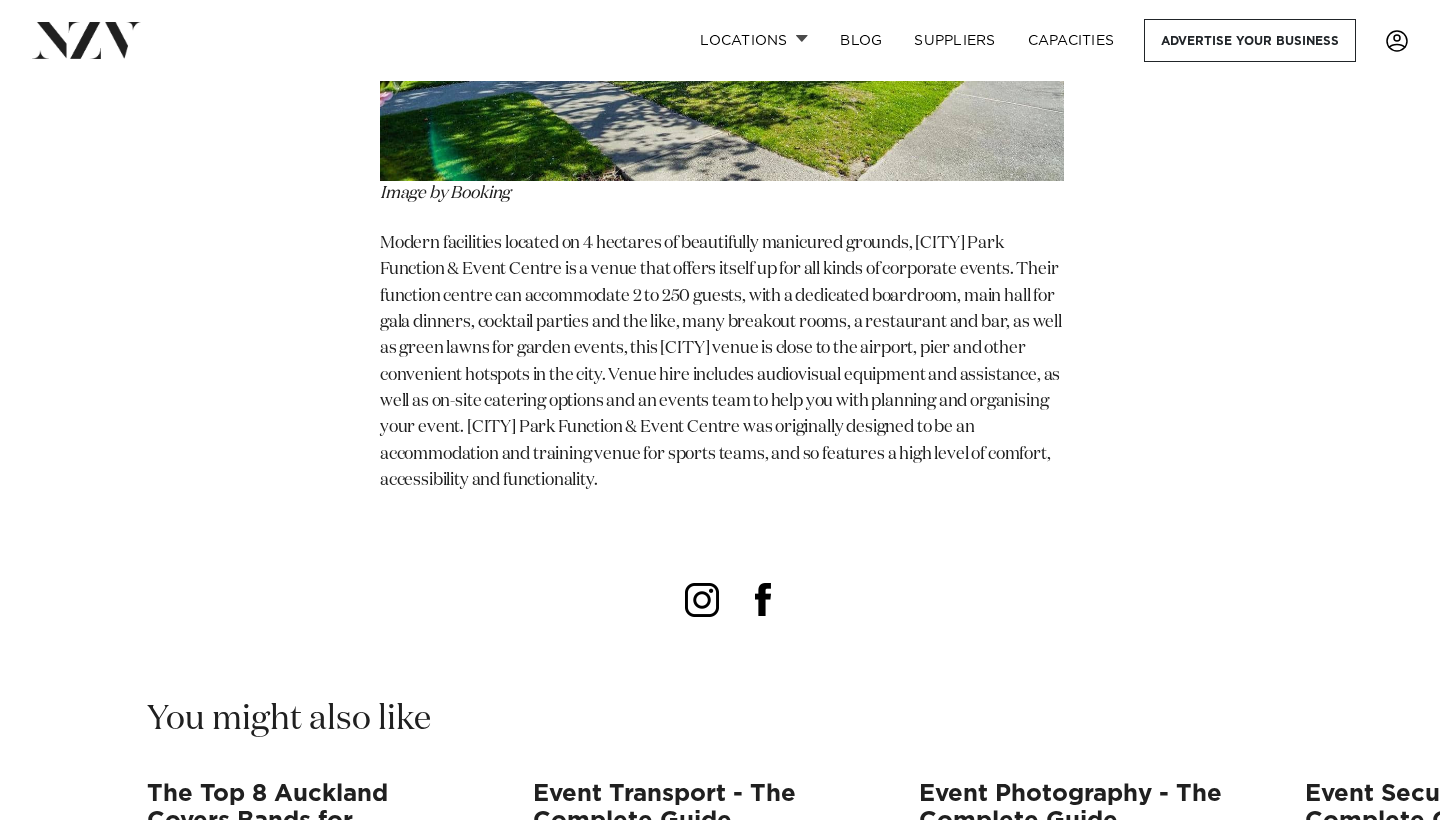 scroll, scrollTop: 16265, scrollLeft: 0, axis: vertical 